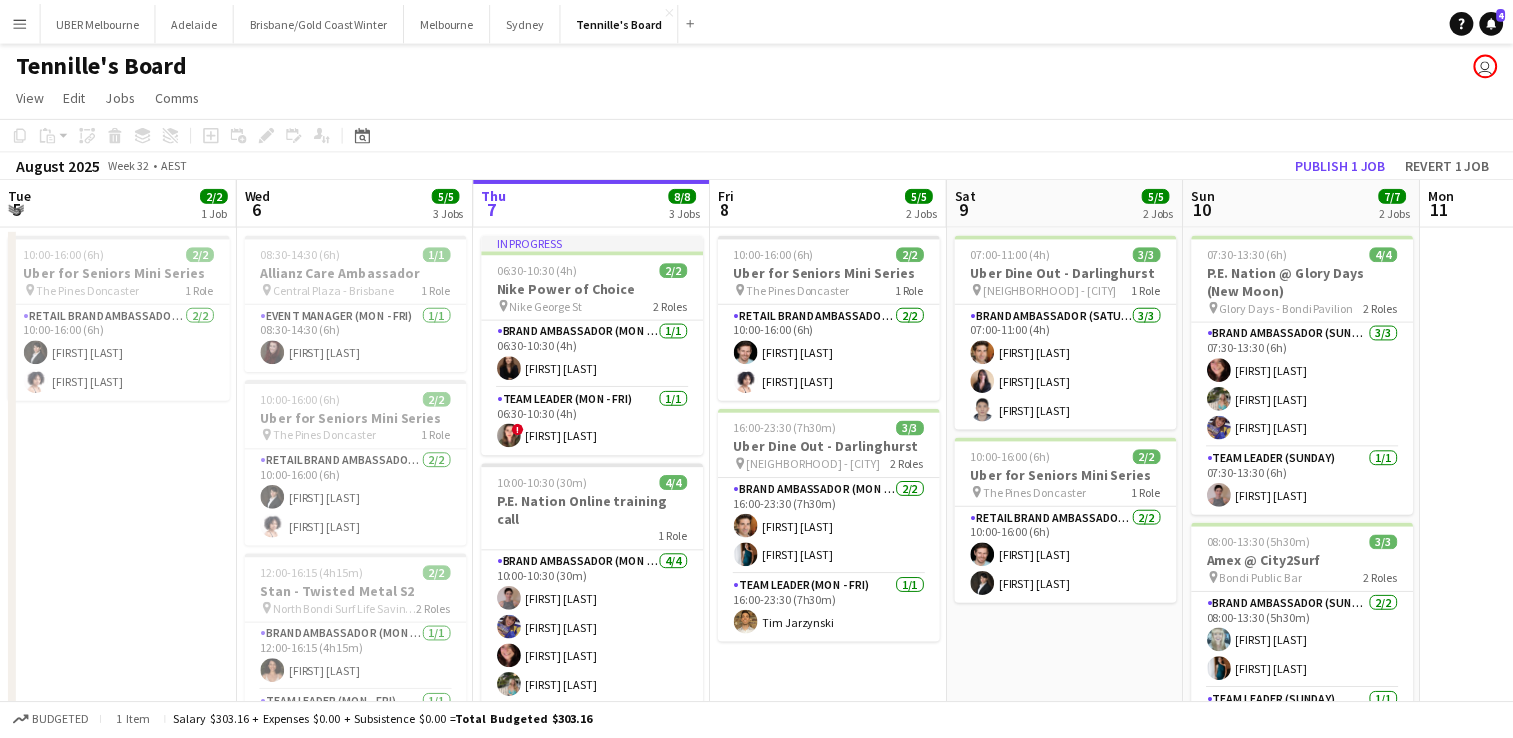 scroll, scrollTop: 0, scrollLeft: 0, axis: both 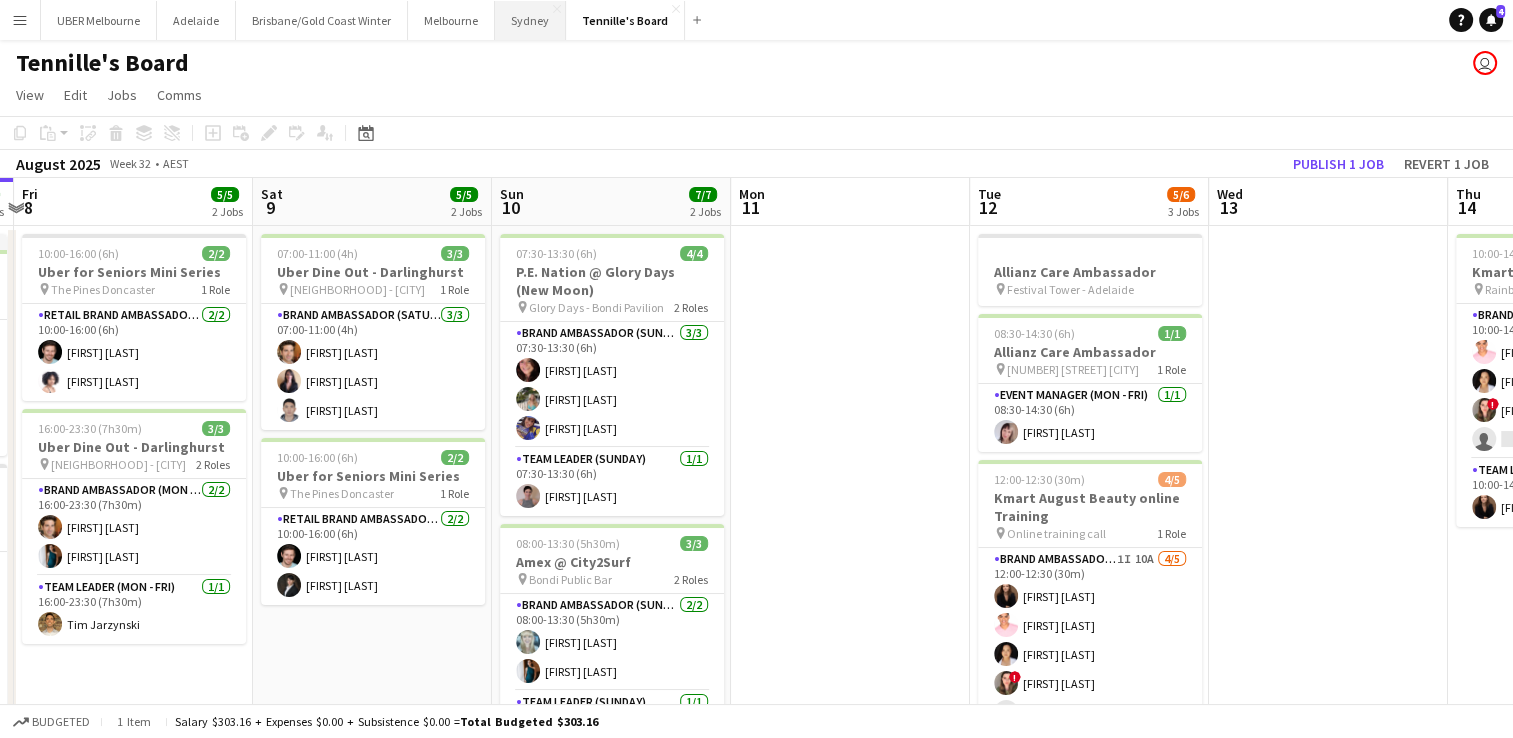 click on "Sydney
Close" at bounding box center [530, 20] 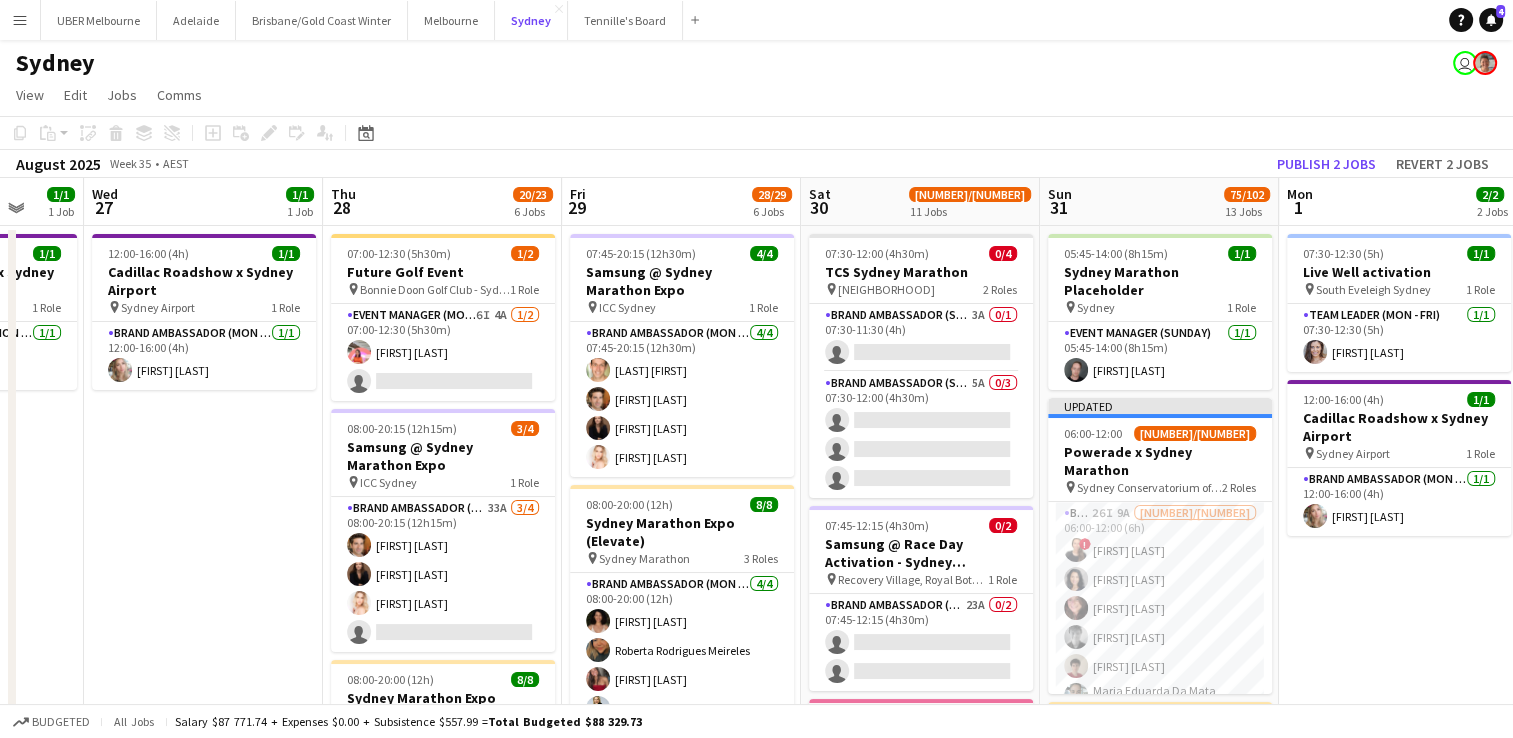 scroll, scrollTop: 0, scrollLeft: 810, axis: horizontal 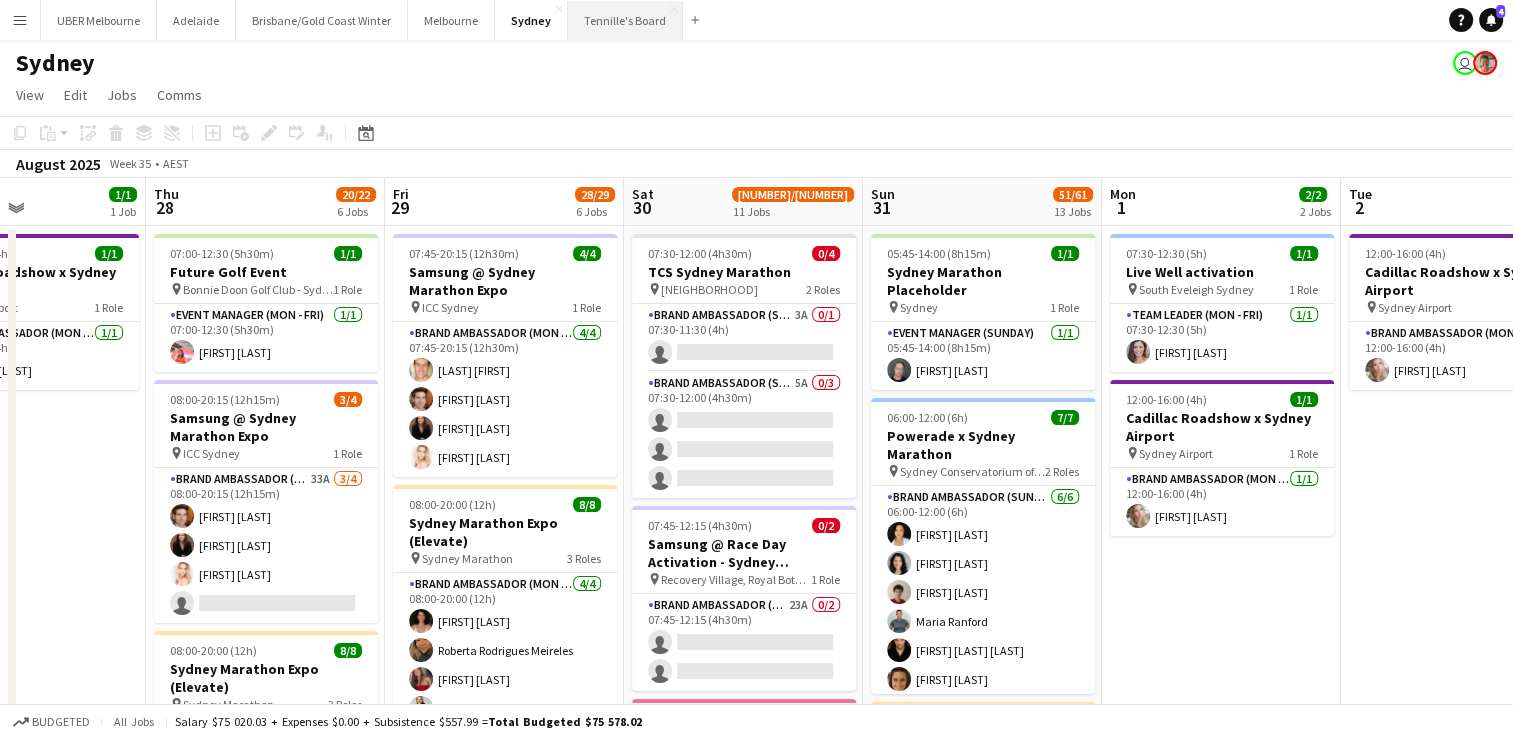 click on "[FIRST]'s Board
Close" at bounding box center (625, 20) 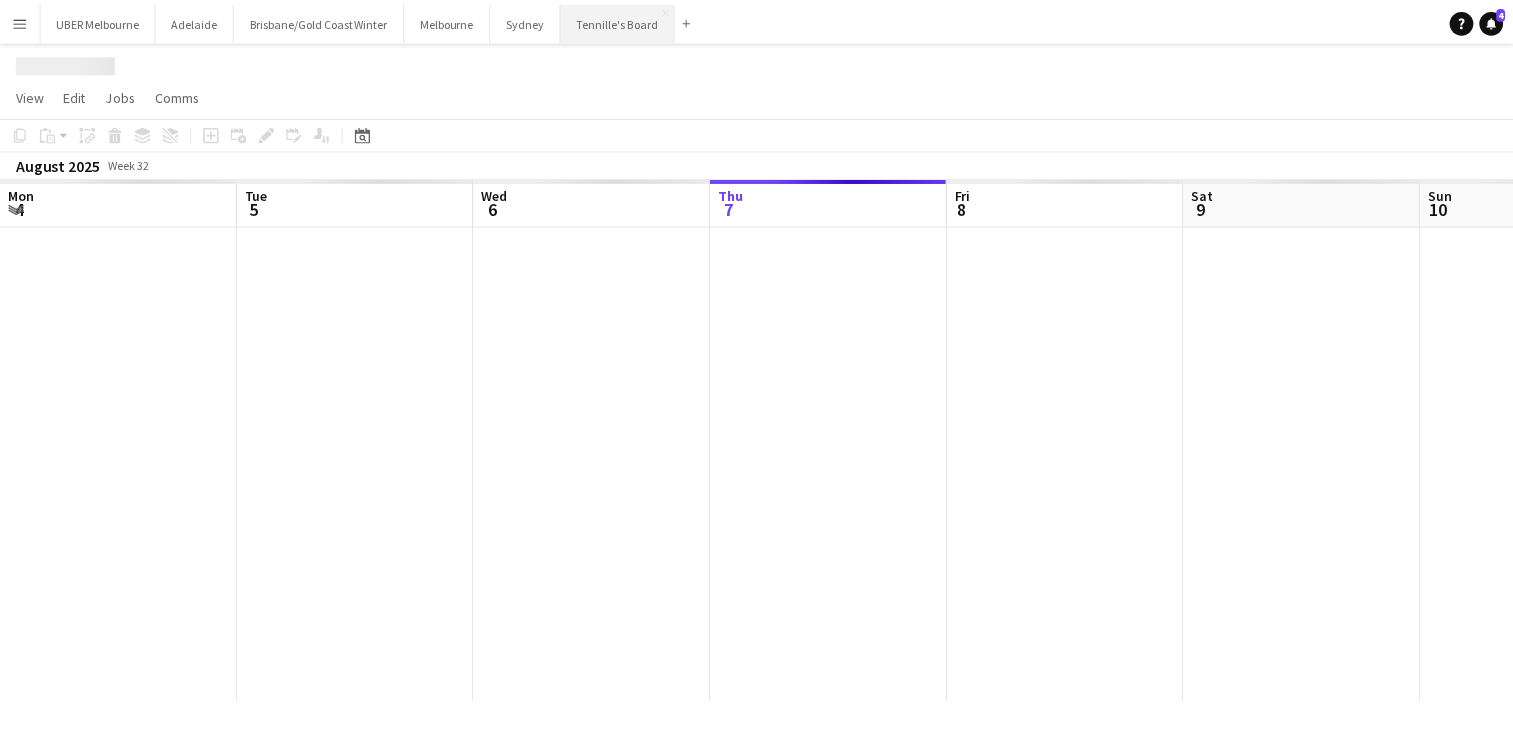 scroll, scrollTop: 0, scrollLeft: 478, axis: horizontal 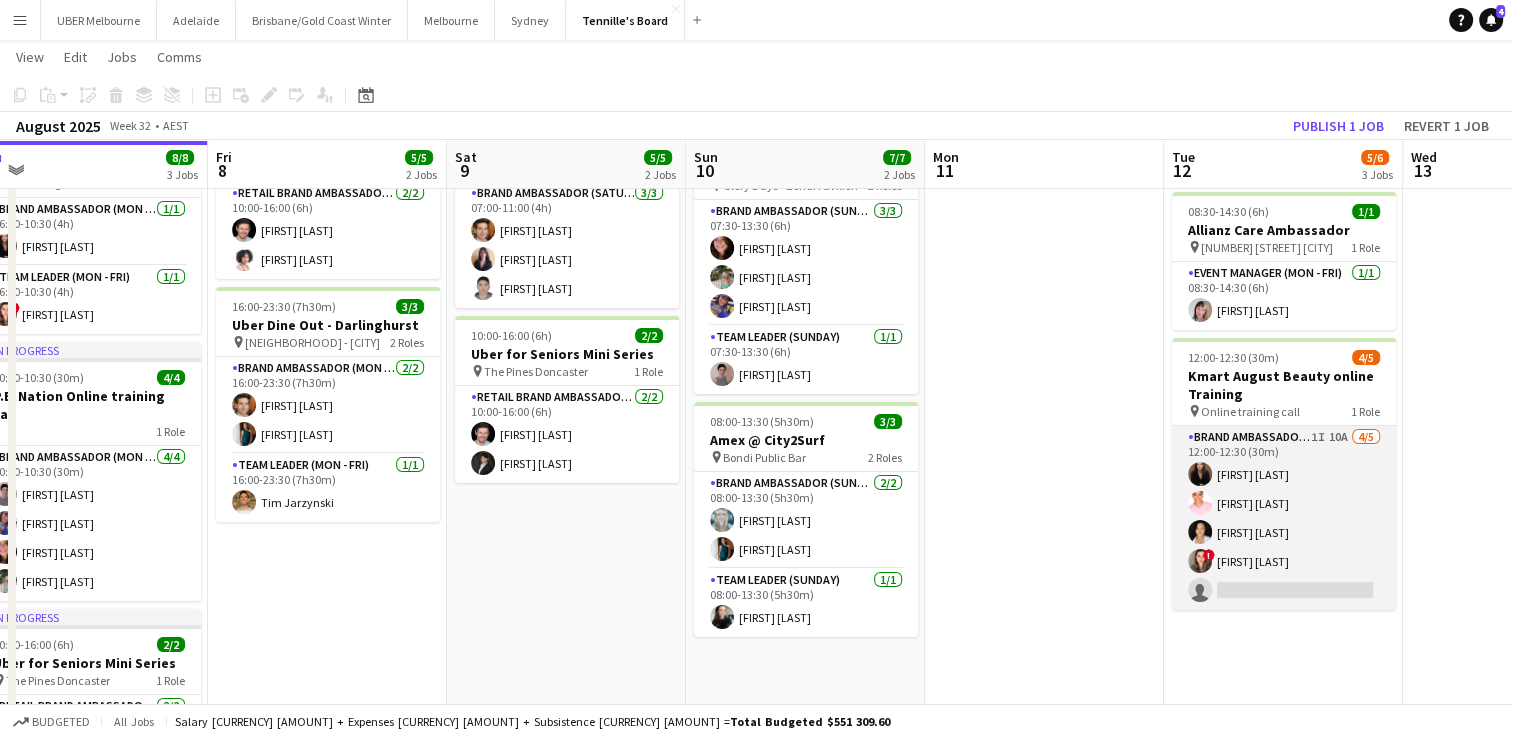 click on "Brand Ambassador ([DAY] - [DAY])   1I   10A   4/5   12:00-12:30 (30m)
[FIRST] [LAST] ! [FIRST] [LAST]
single-neutral-actions" at bounding box center (1284, 518) 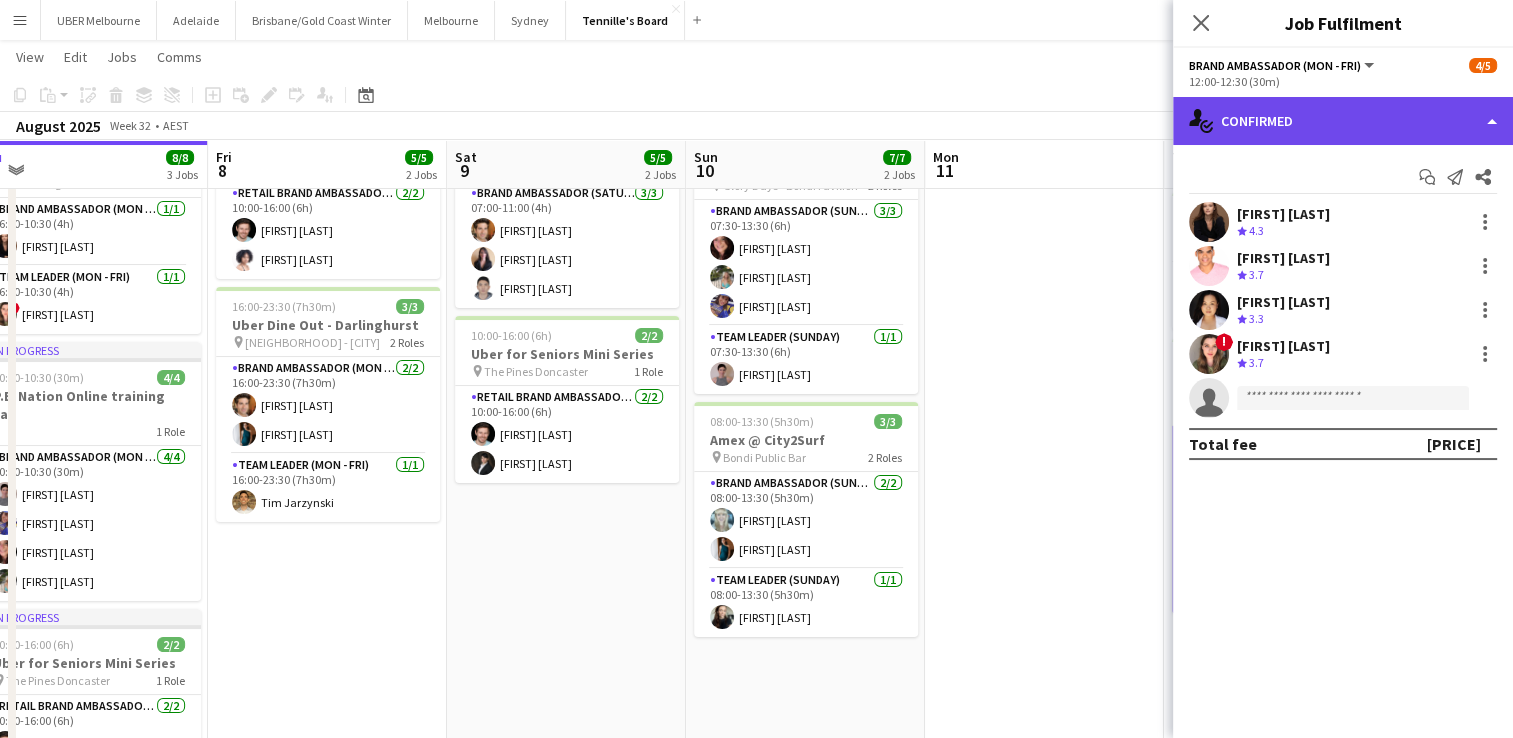 click on "single-neutral-actions-check-2
Confirmed" 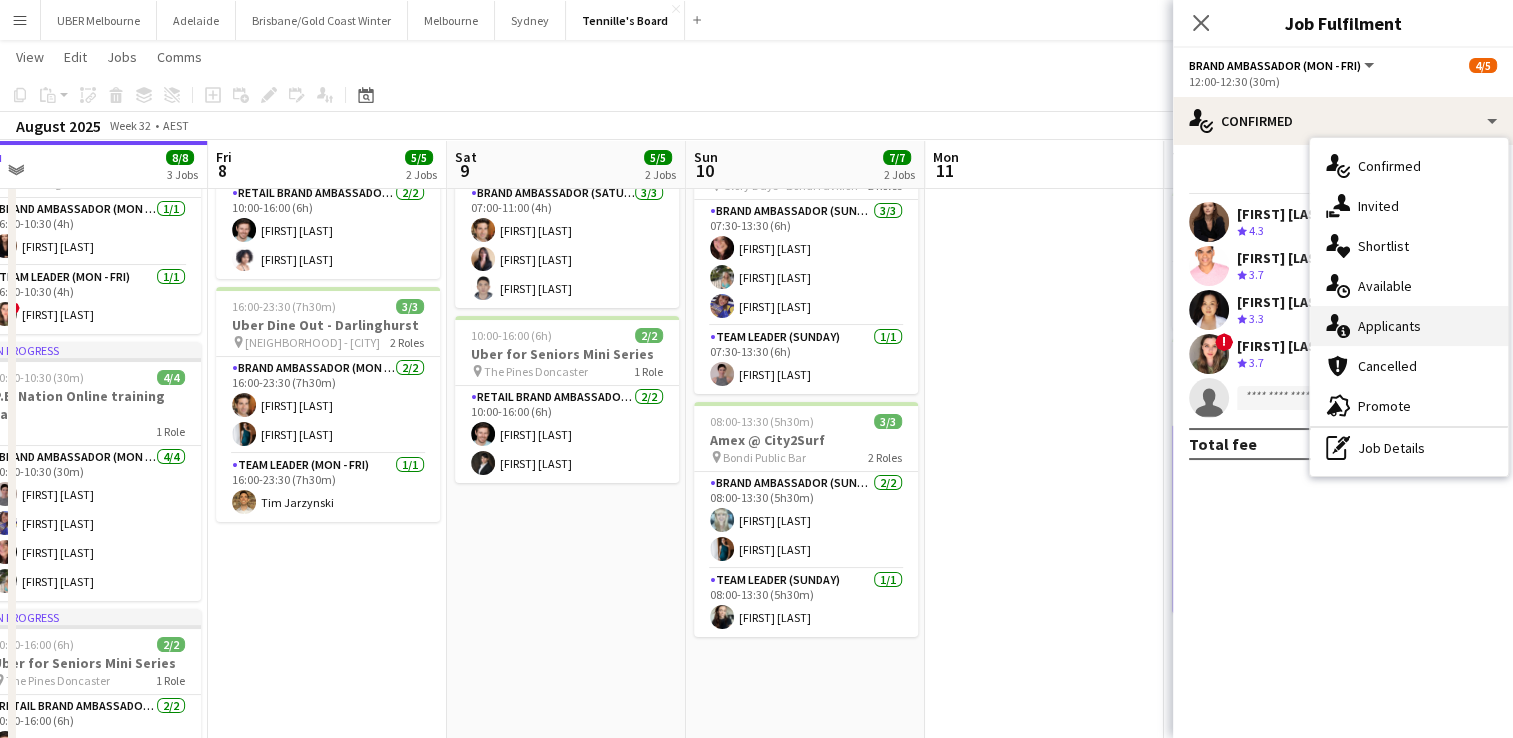 click on "single-neutral-actions-information
Applicants" at bounding box center (1409, 326) 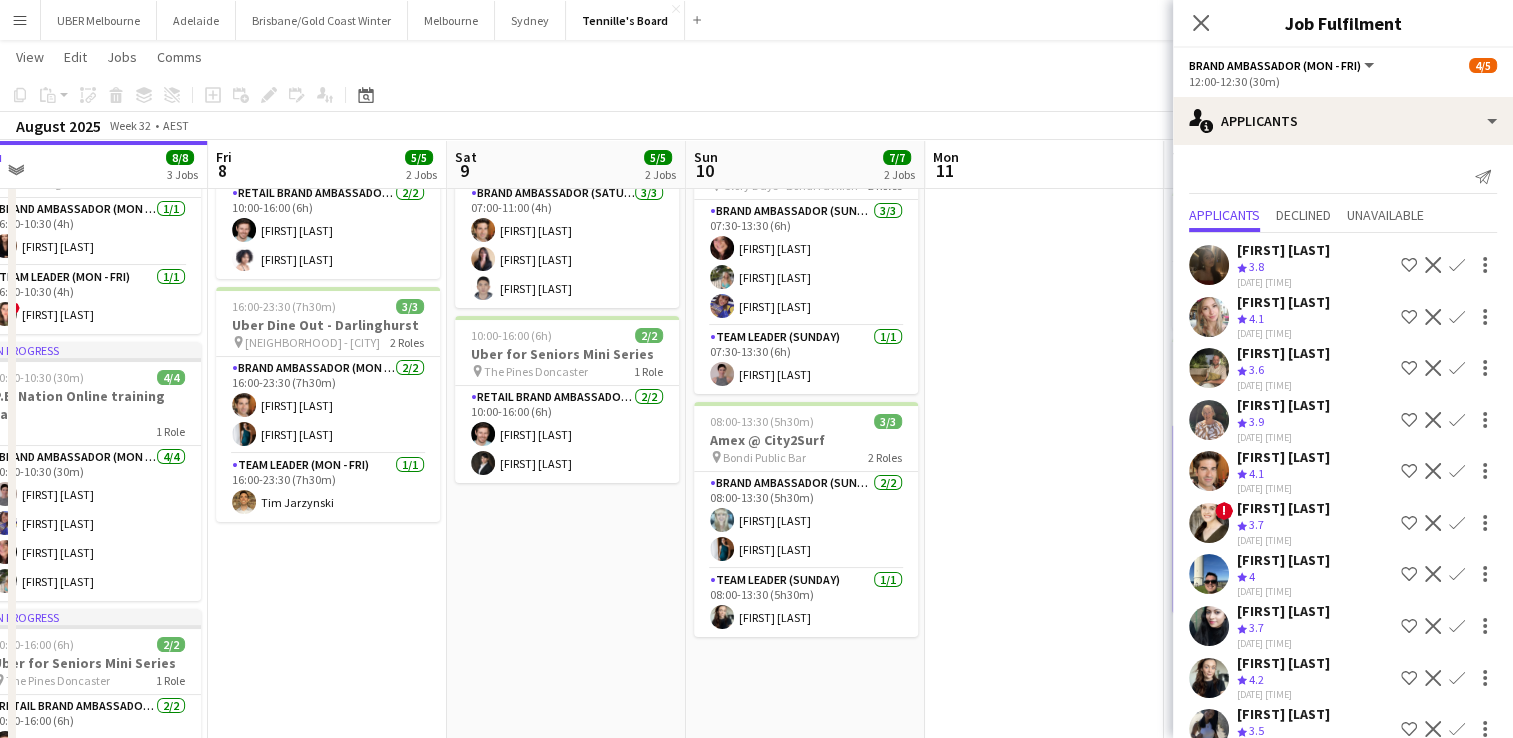 scroll, scrollTop: 25, scrollLeft: 0, axis: vertical 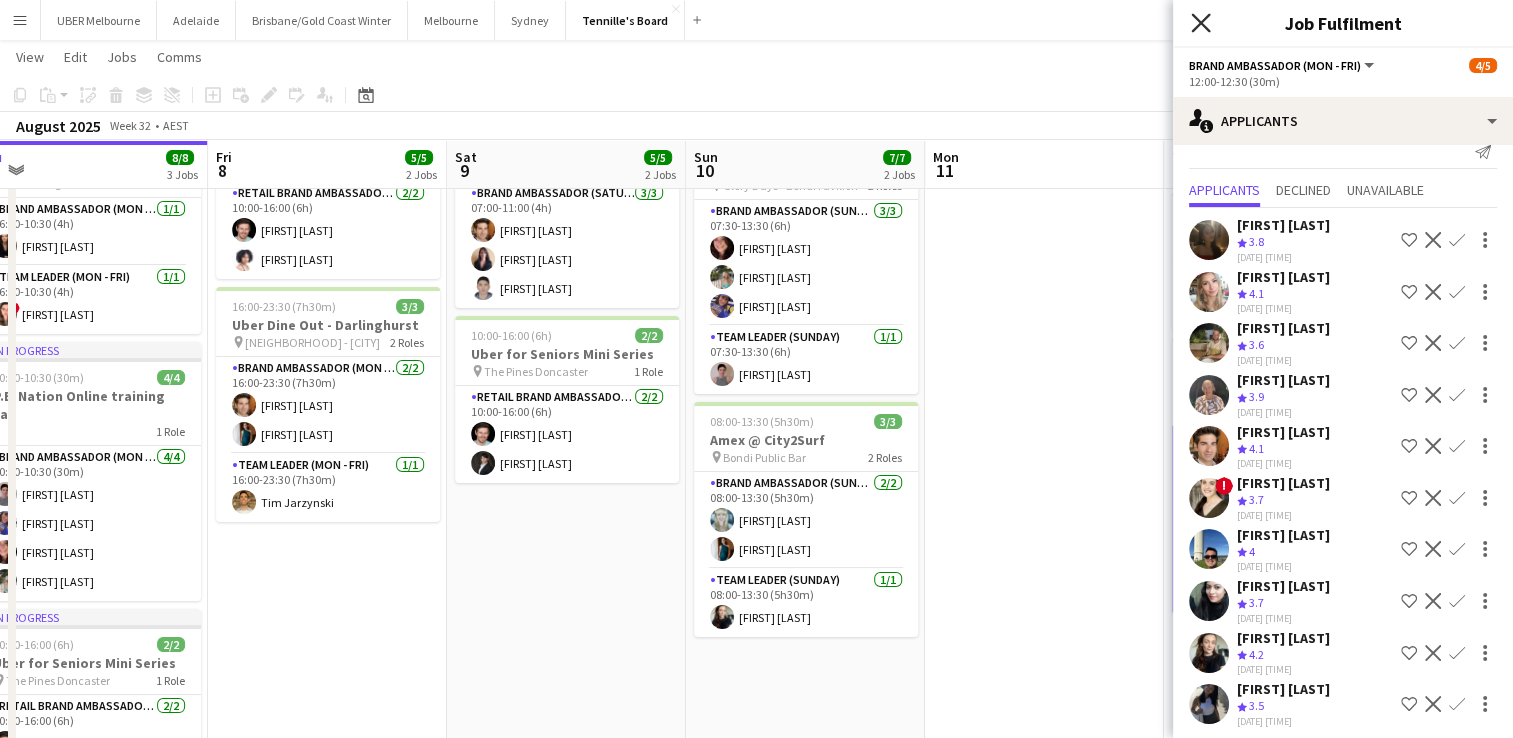 click on "Close pop-in" 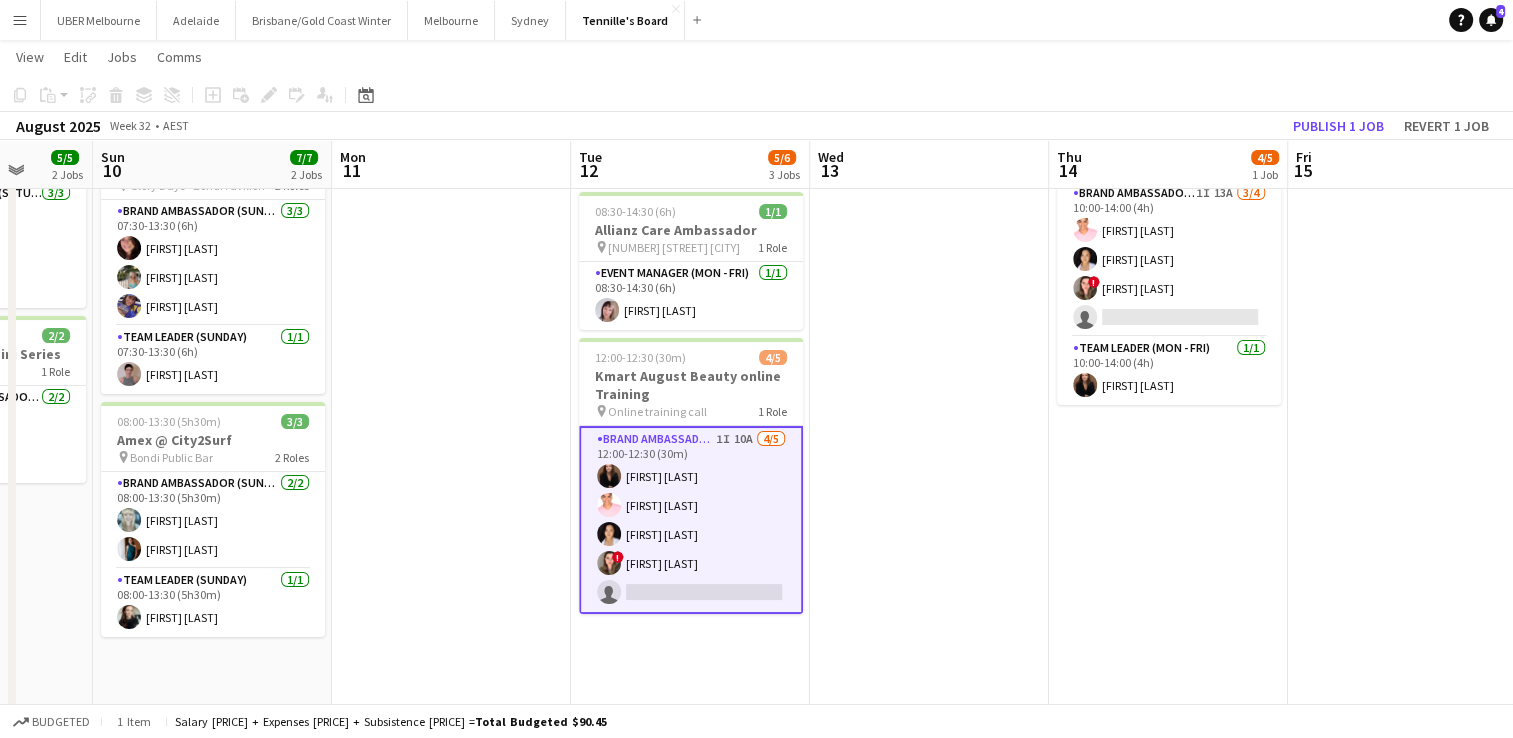 scroll, scrollTop: 0, scrollLeft: 864, axis: horizontal 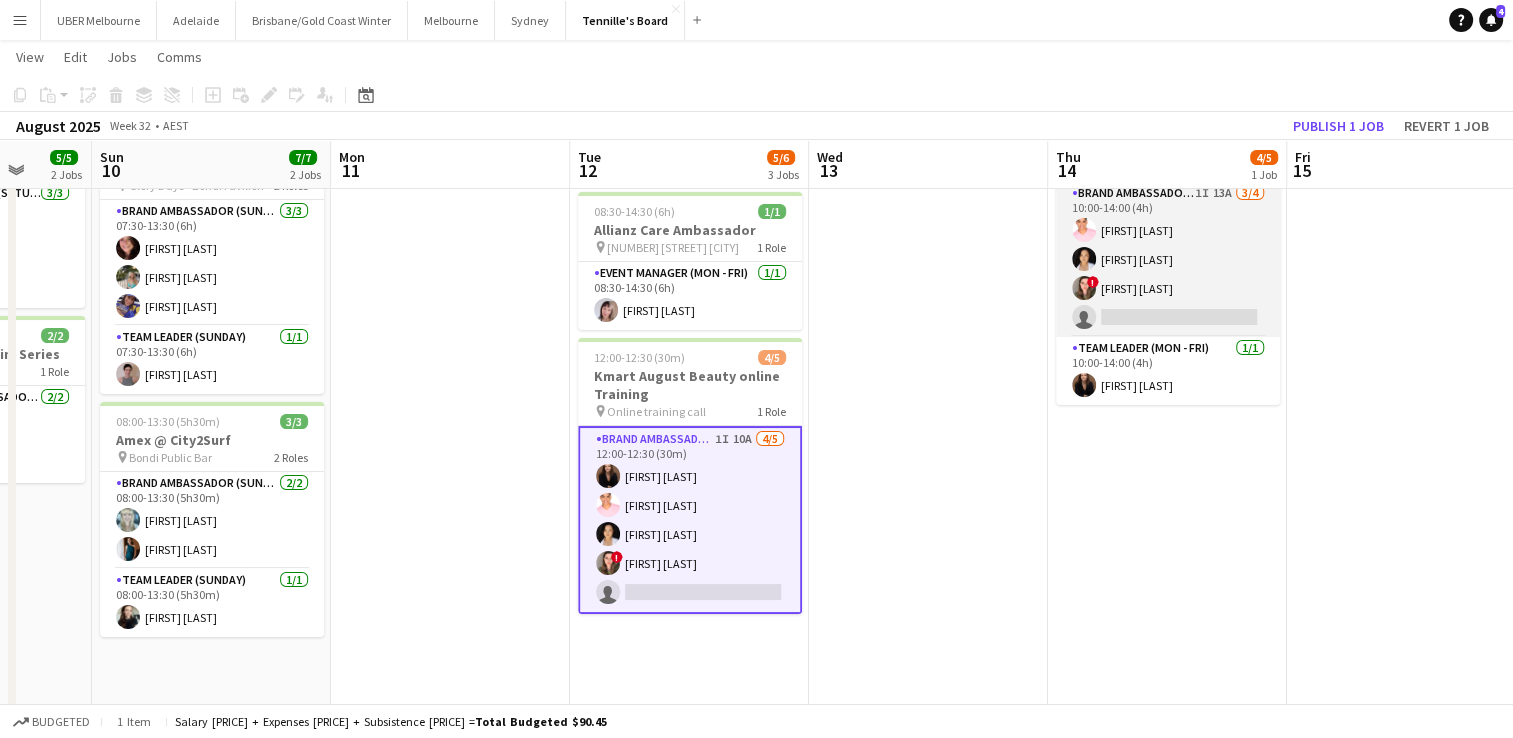 click on "Brand Ambassador ([DAY] - [DAY])   1I   13A   3/4   10:00-14:00 (4h)
[FIRST] [LAST] ! [FIRST] [LAST]
single-neutral-actions" at bounding box center (1168, 259) 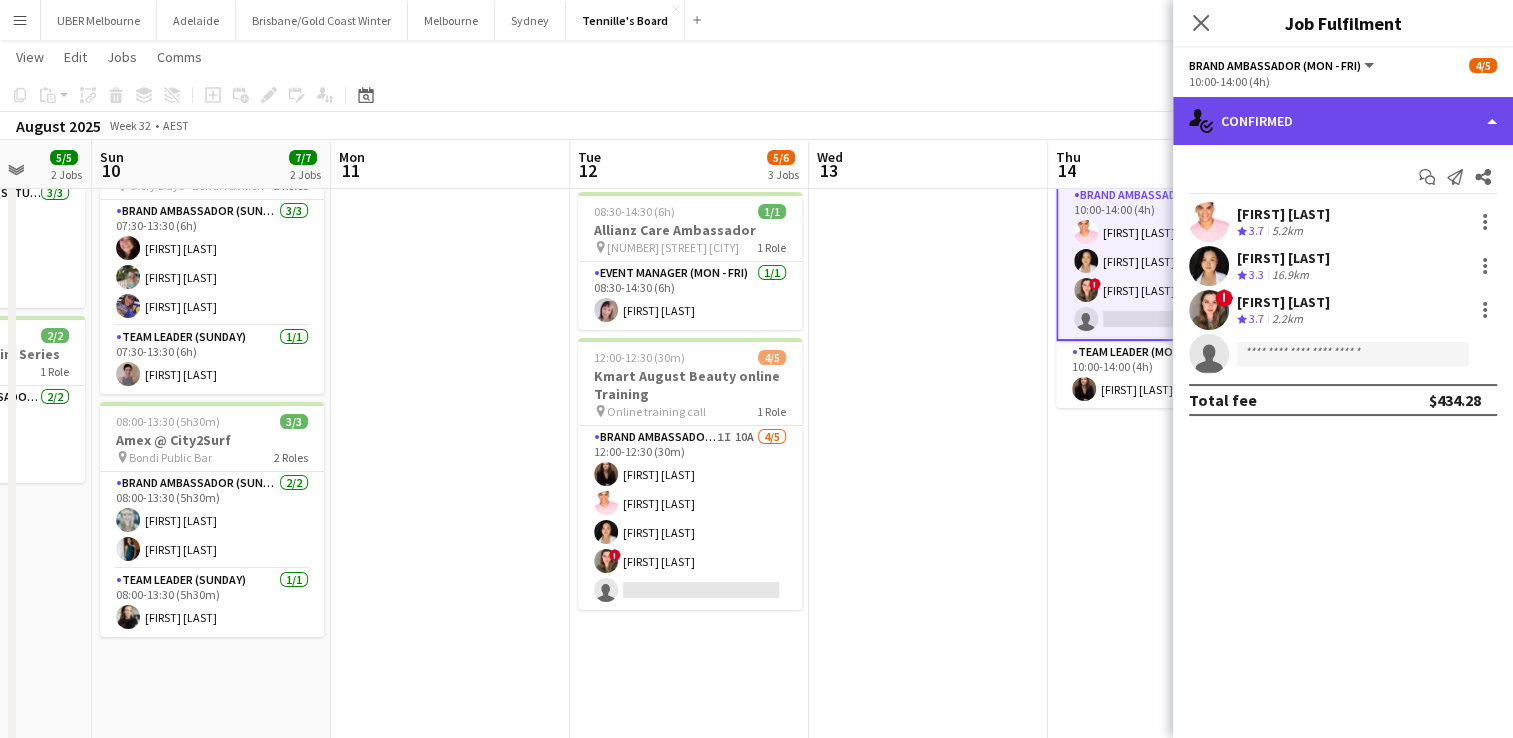 click on "single-neutral-actions-check-2
Confirmed" 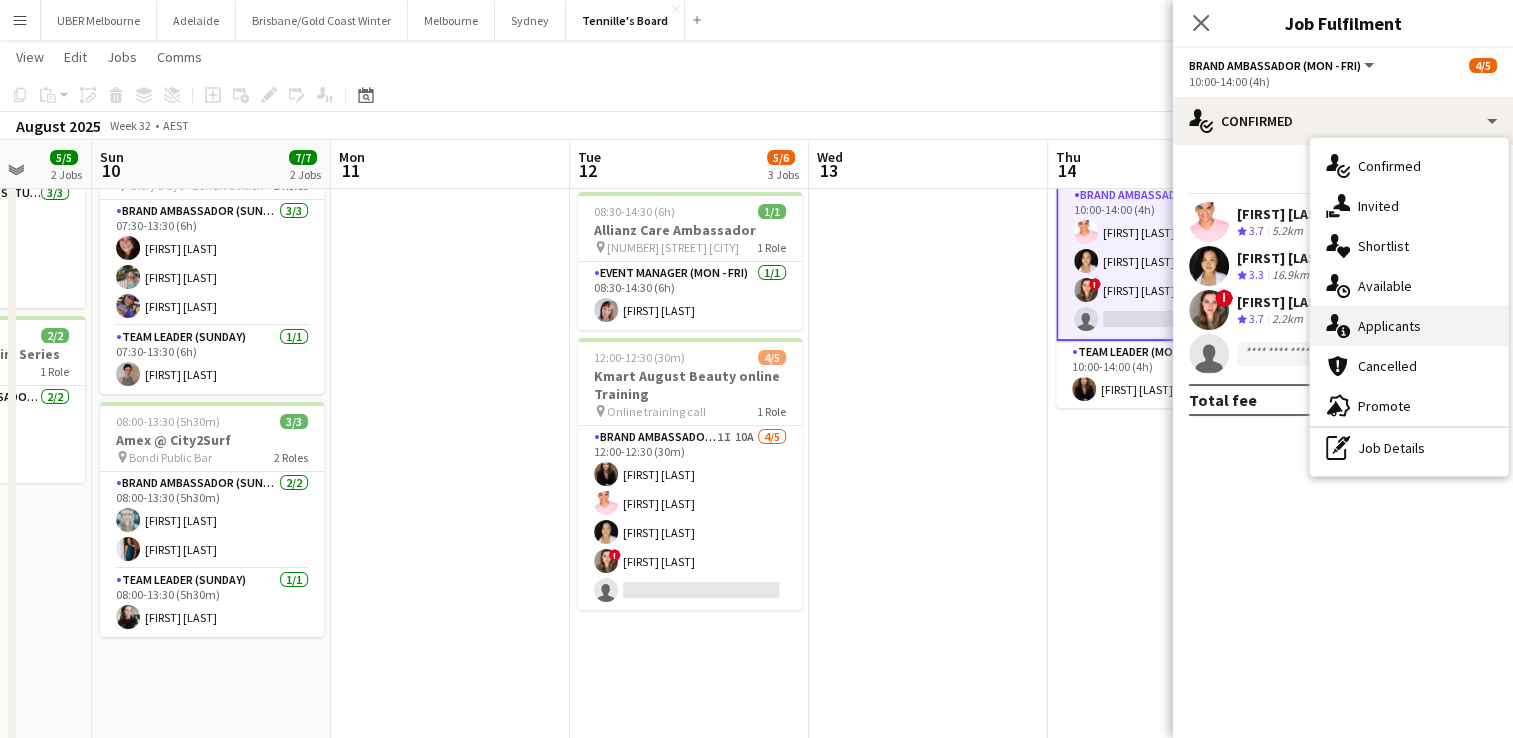 click on "single-neutral-actions-information
Applicants" at bounding box center [1409, 326] 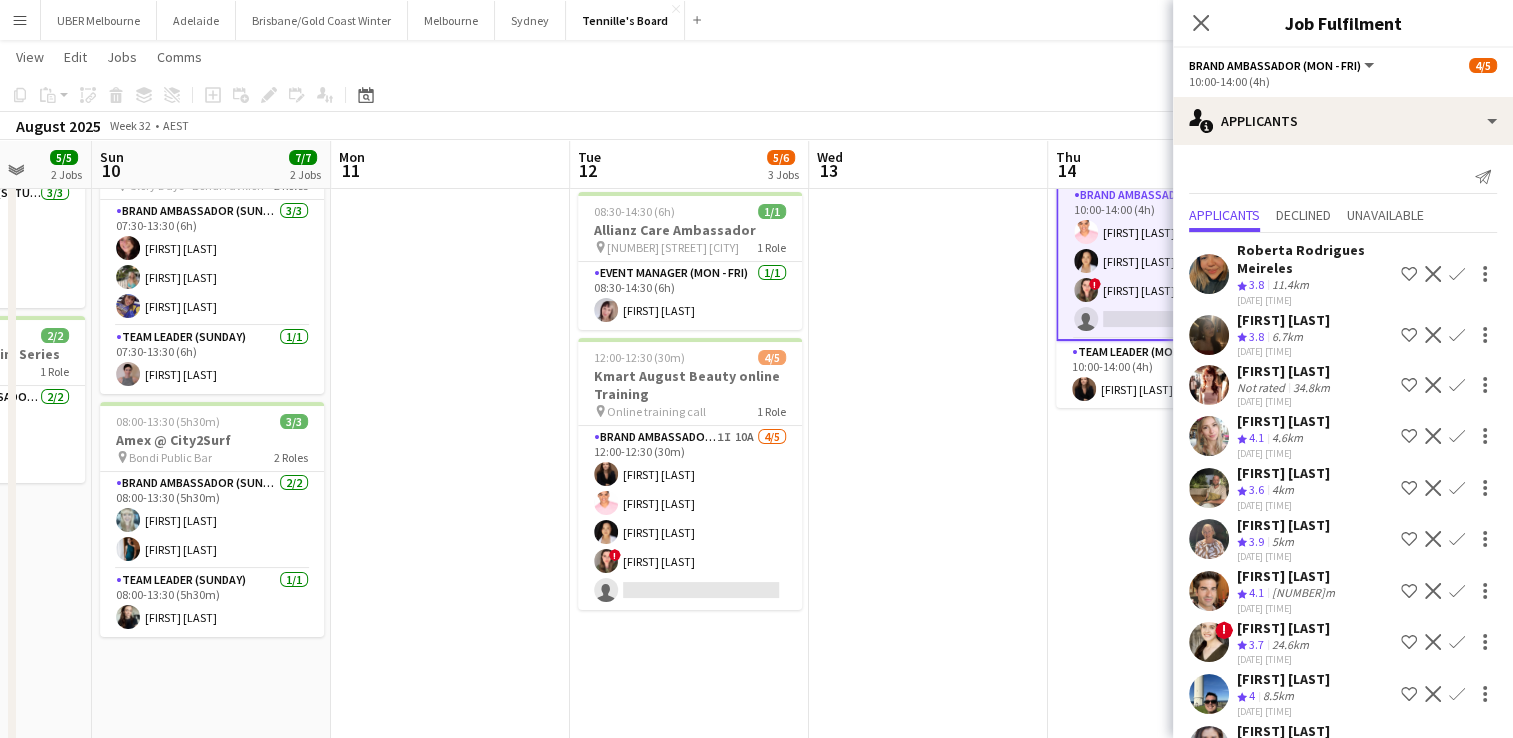 scroll, scrollTop: 144, scrollLeft: 0, axis: vertical 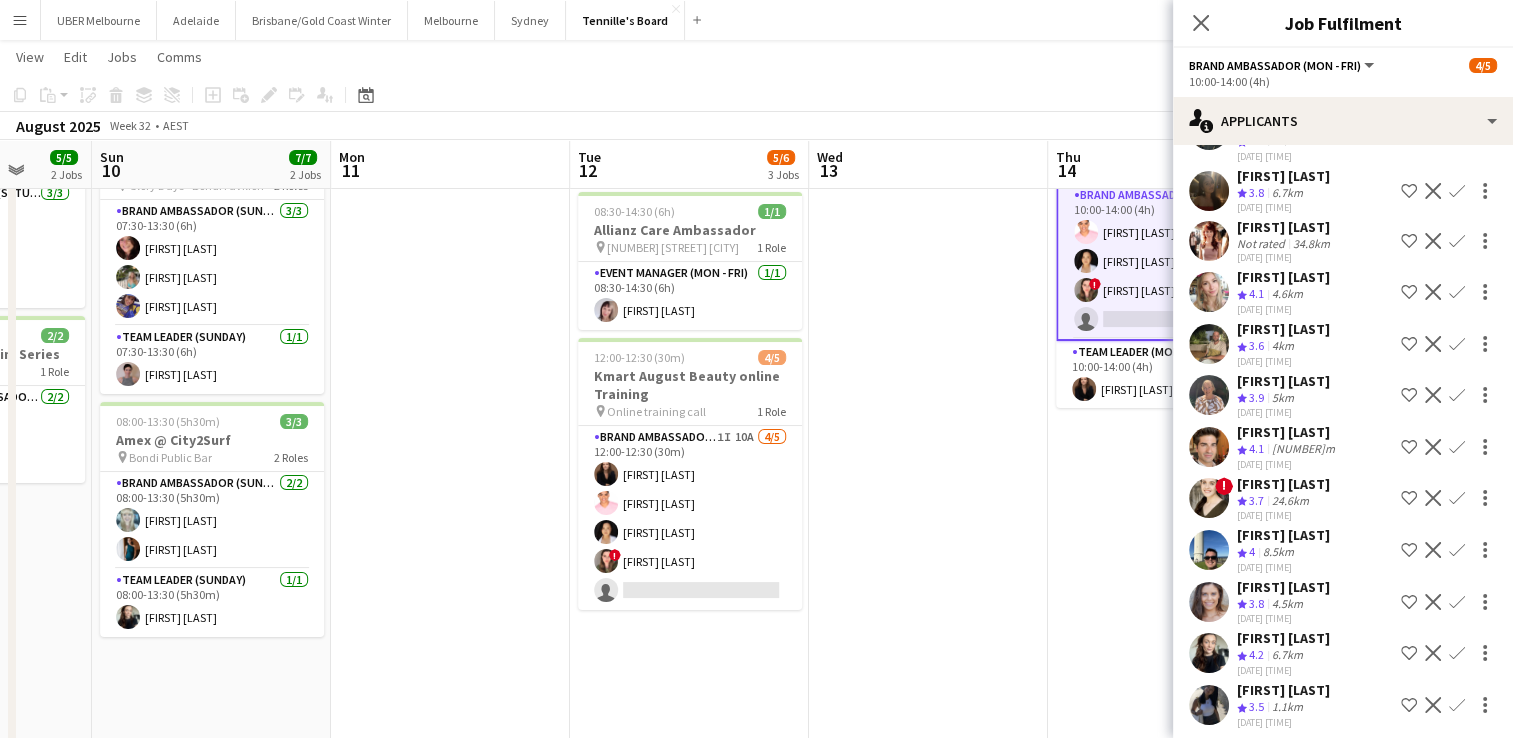 click on "[FIRST] [LAST]" 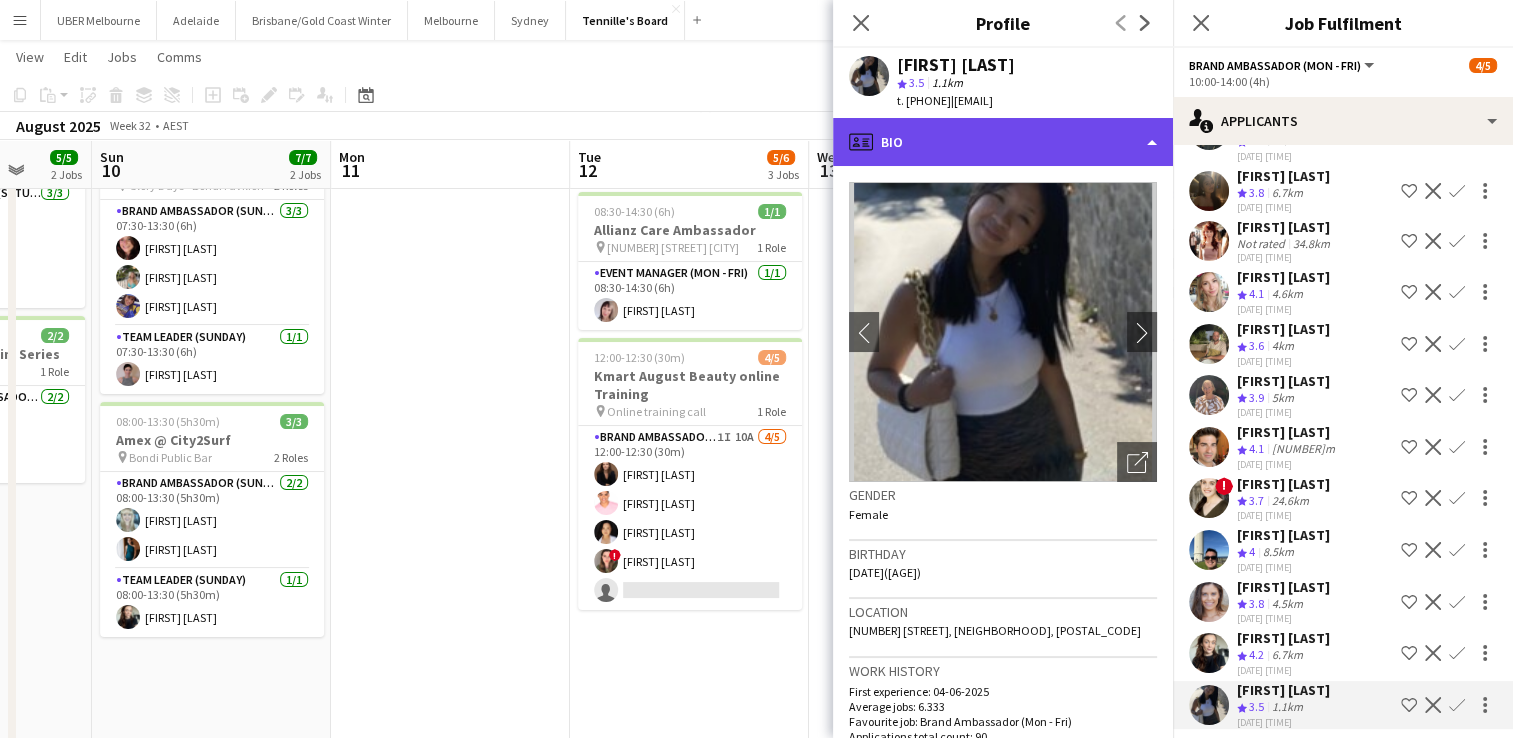 click on "profile
Bio" 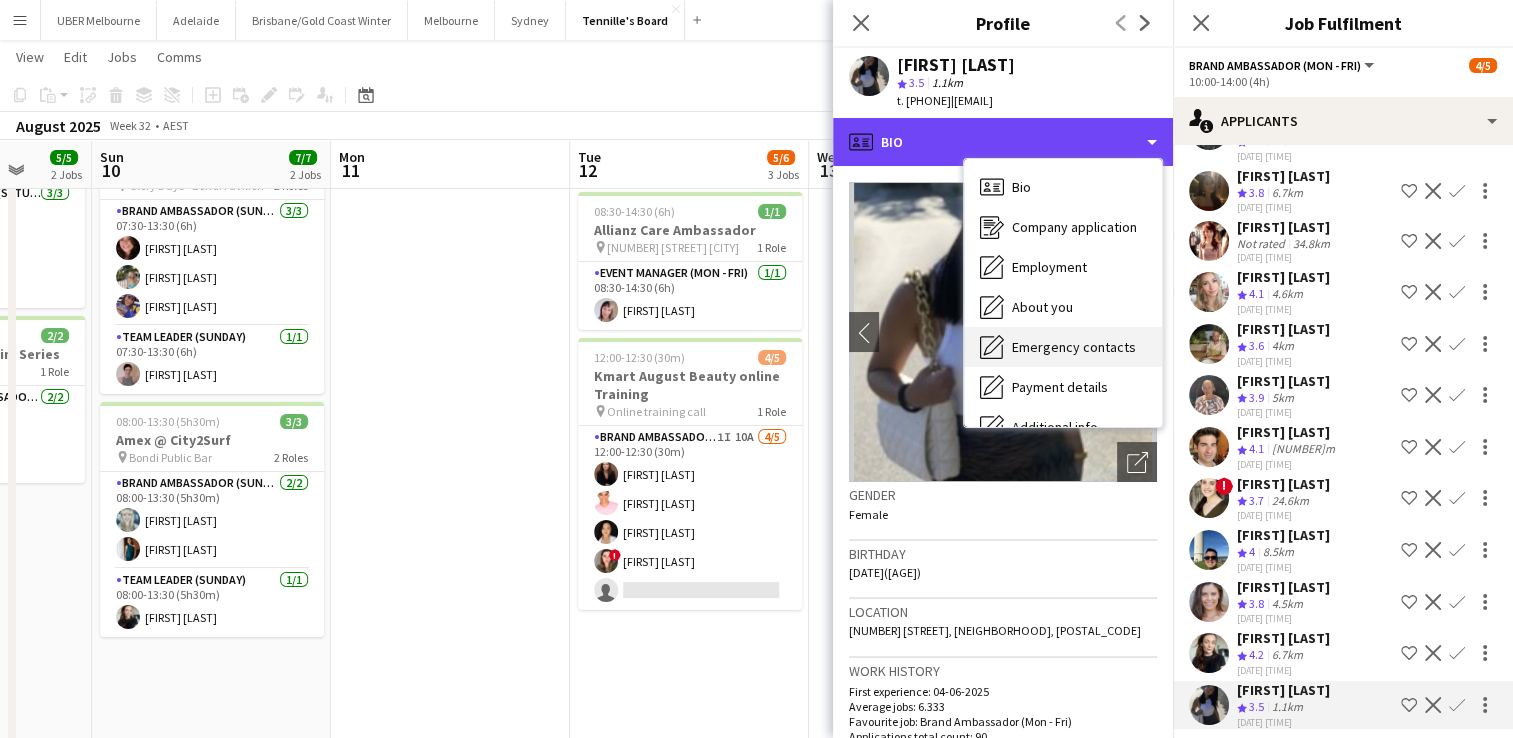 scroll, scrollTop: 148, scrollLeft: 0, axis: vertical 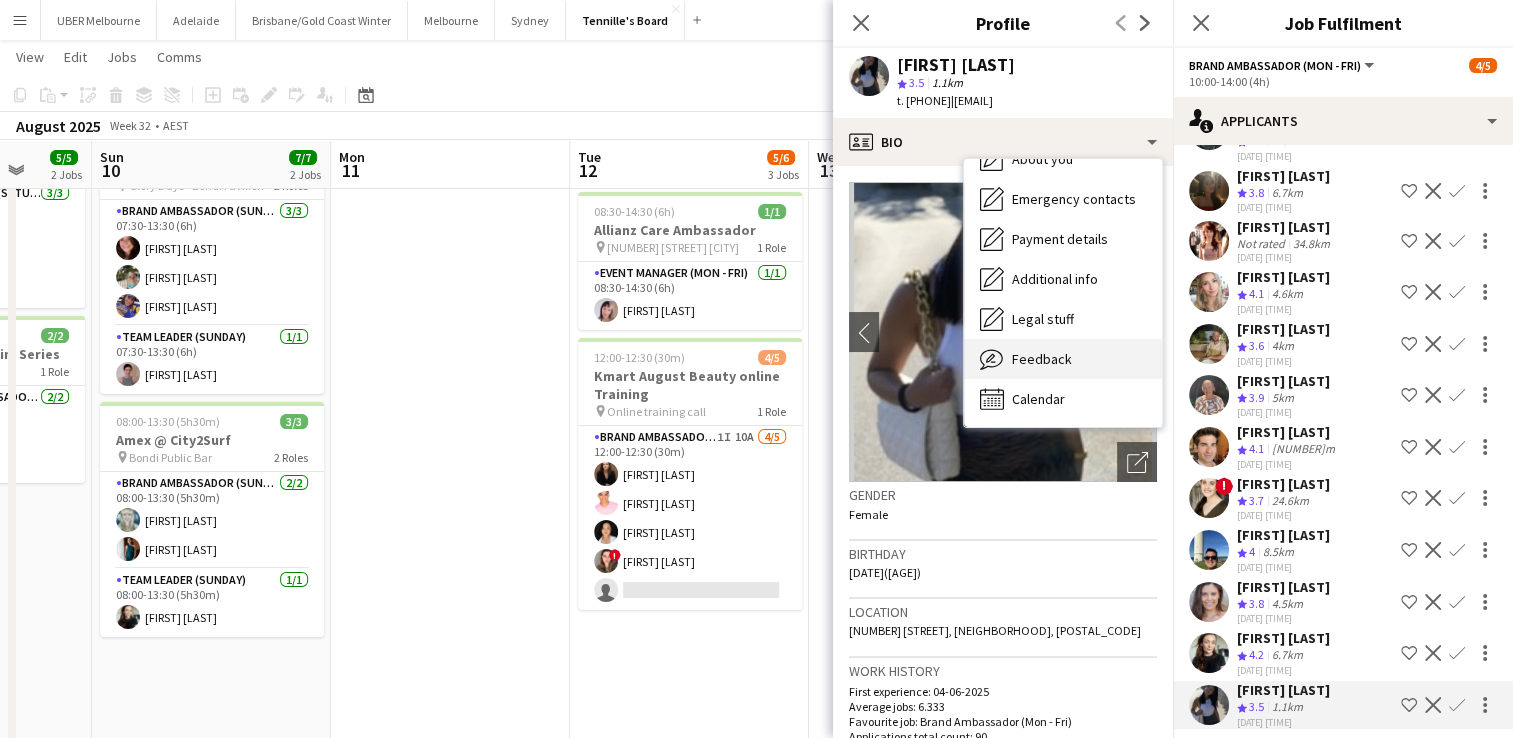 click on "Feedback" at bounding box center (1042, 359) 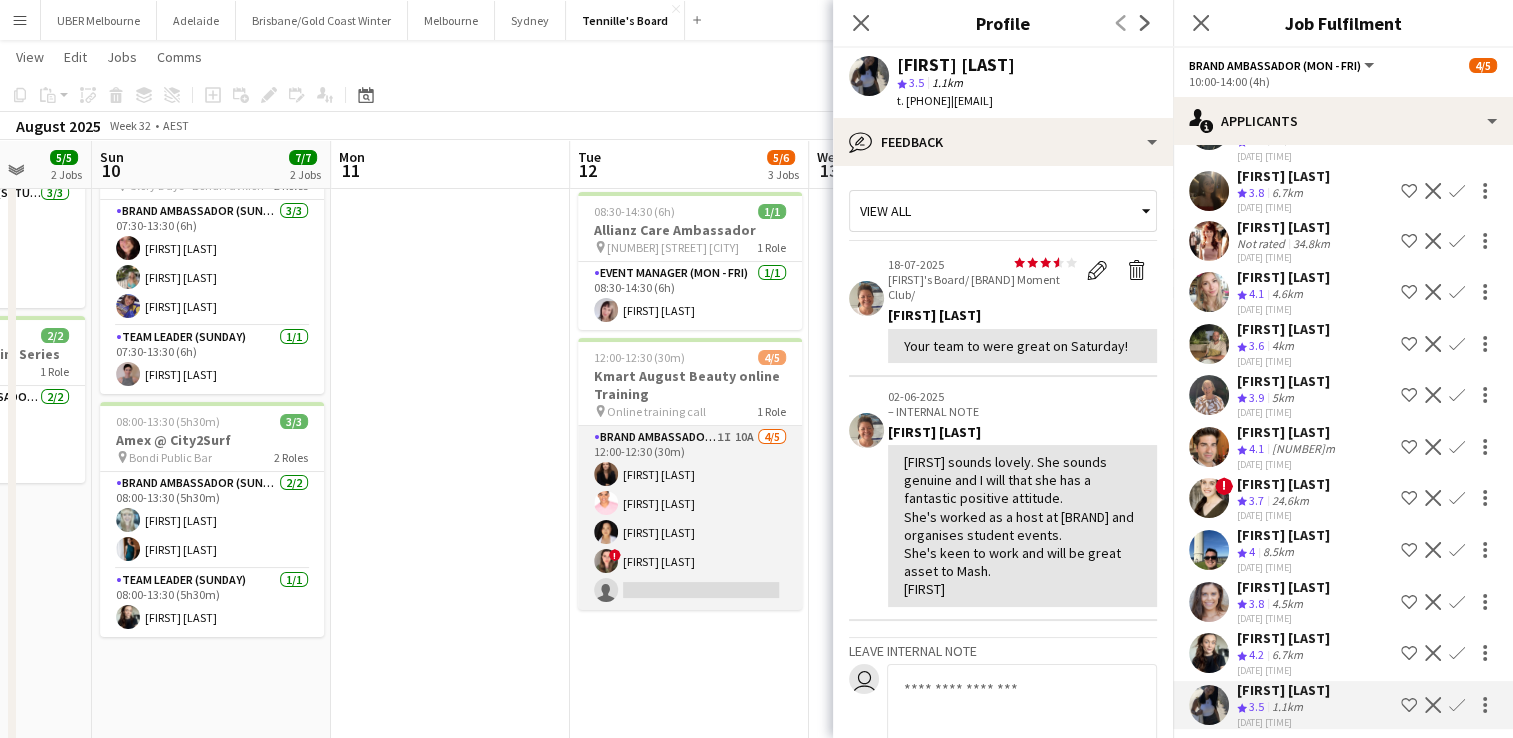 click on "Brand Ambassador ([DAY] - [DAY])   1I   10A   4/5   12:00-12:30 (30m)
[FIRST] [LAST] ! [FIRST] [LAST]
single-neutral-actions" at bounding box center [690, 518] 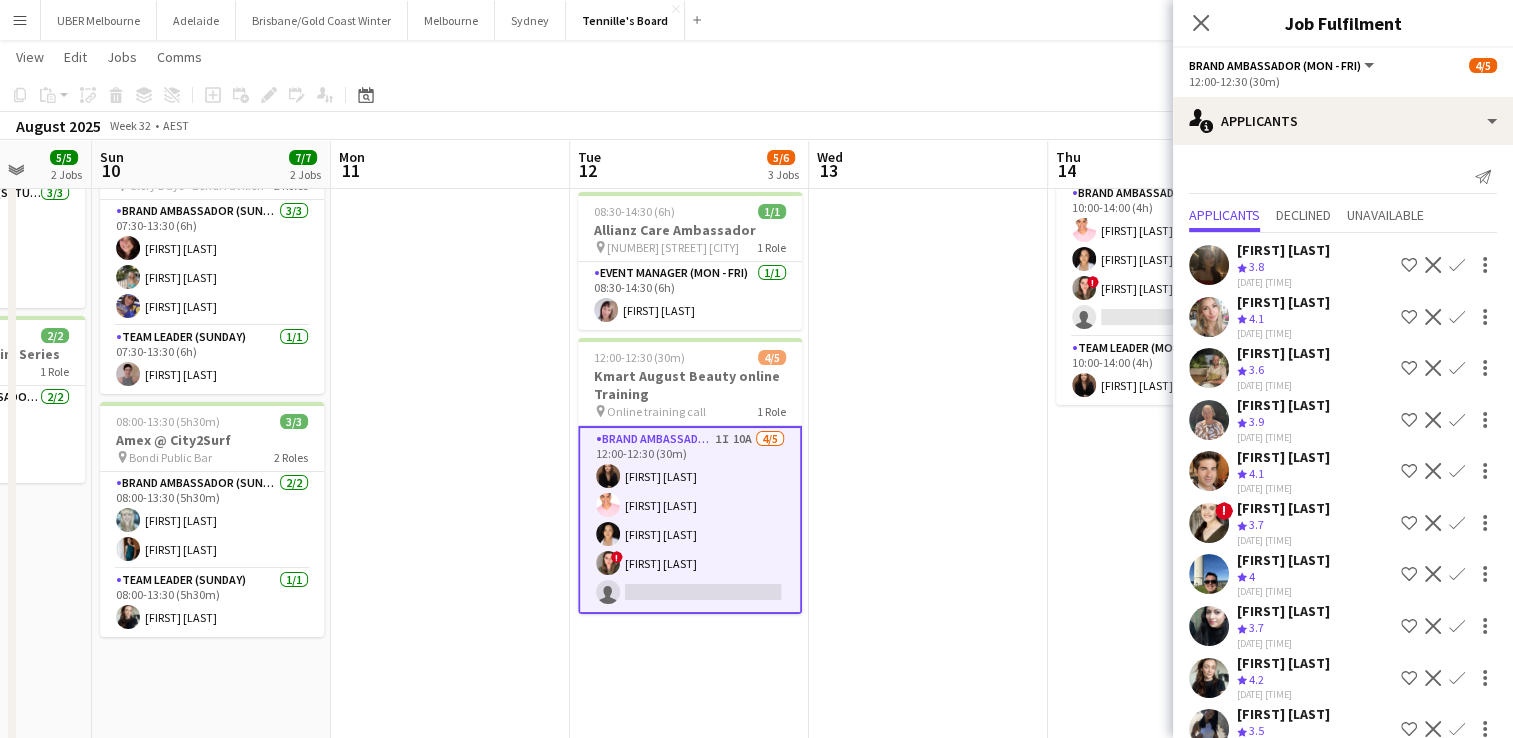 scroll, scrollTop: 25, scrollLeft: 0, axis: vertical 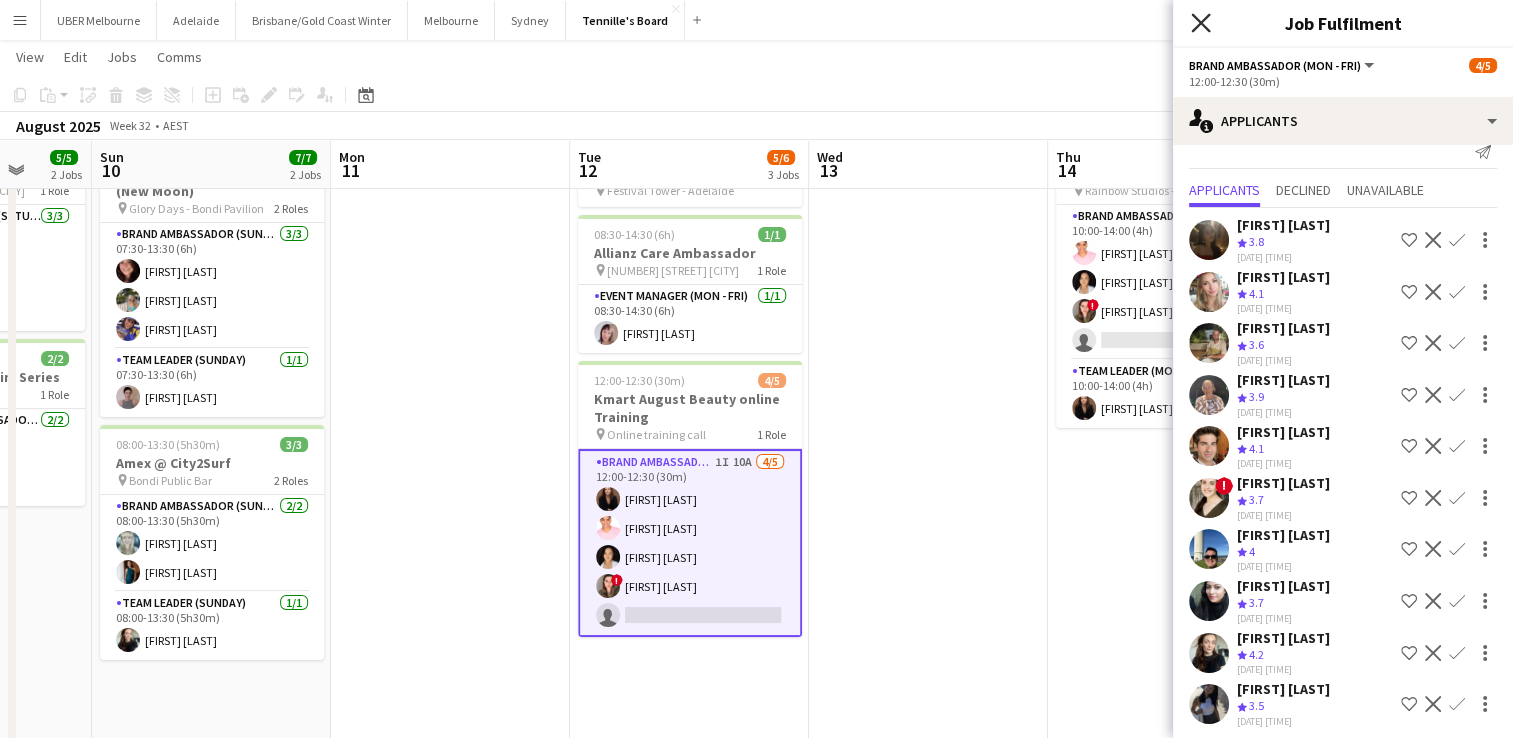click on "Close pop-in" 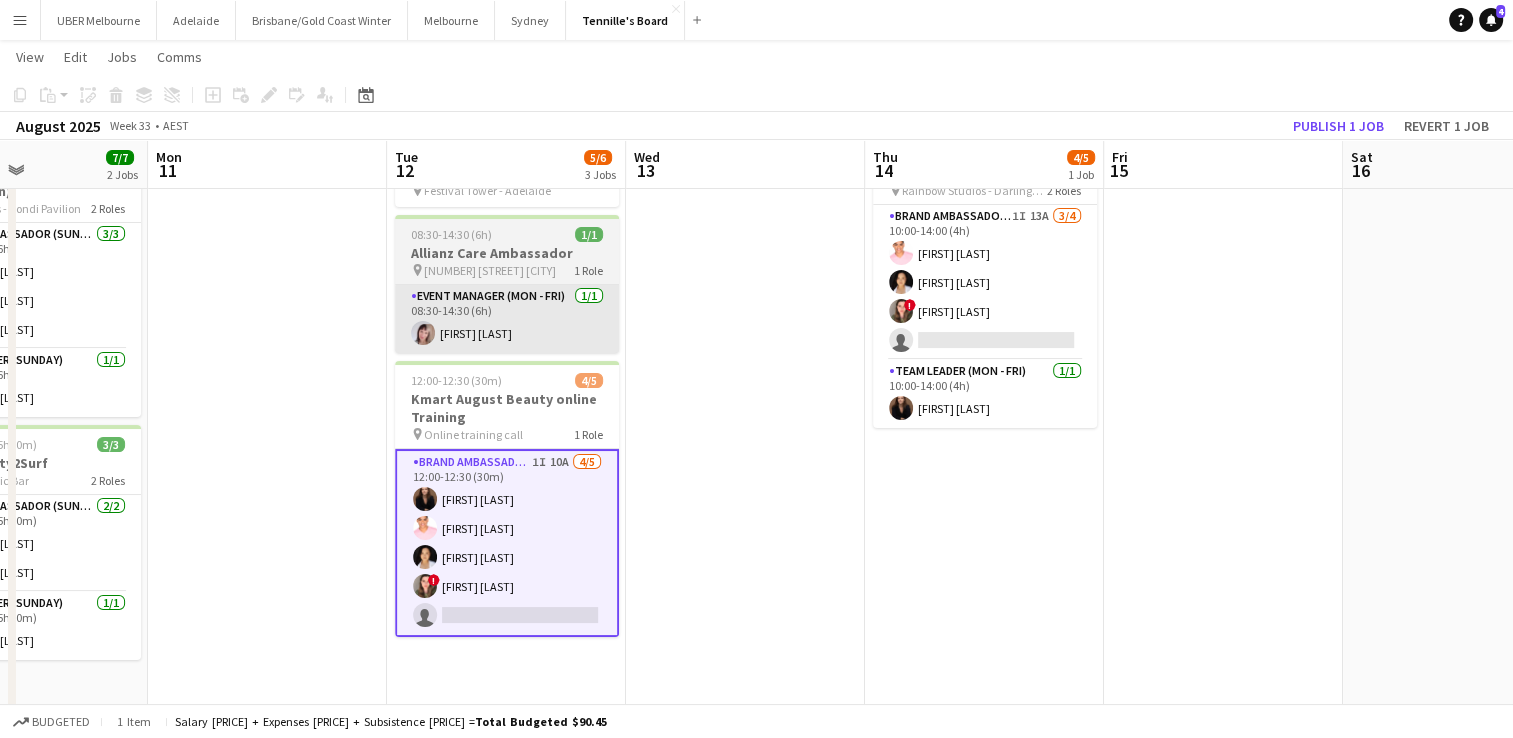 scroll, scrollTop: 0, scrollLeft: 821, axis: horizontal 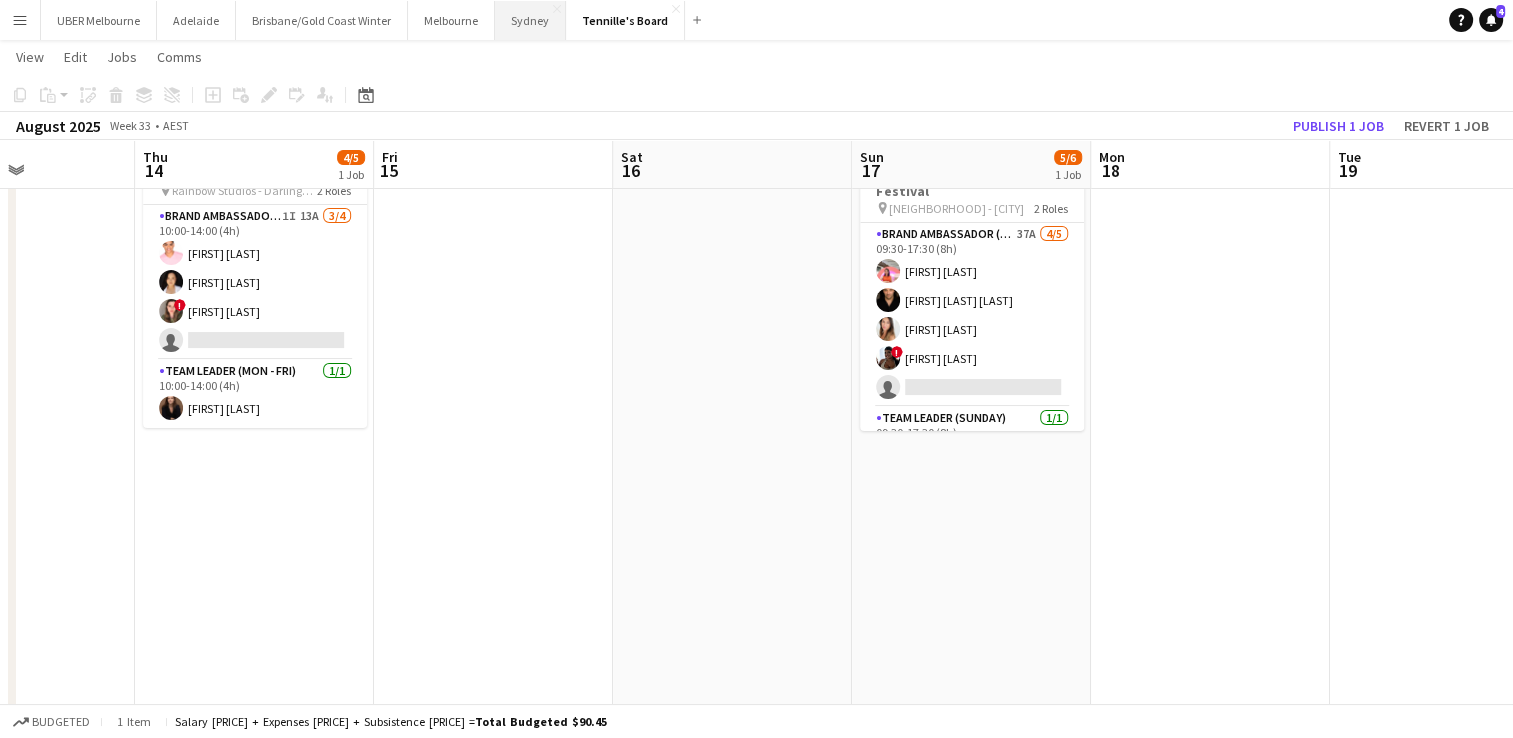 click on "Sydney
Close" at bounding box center (530, 20) 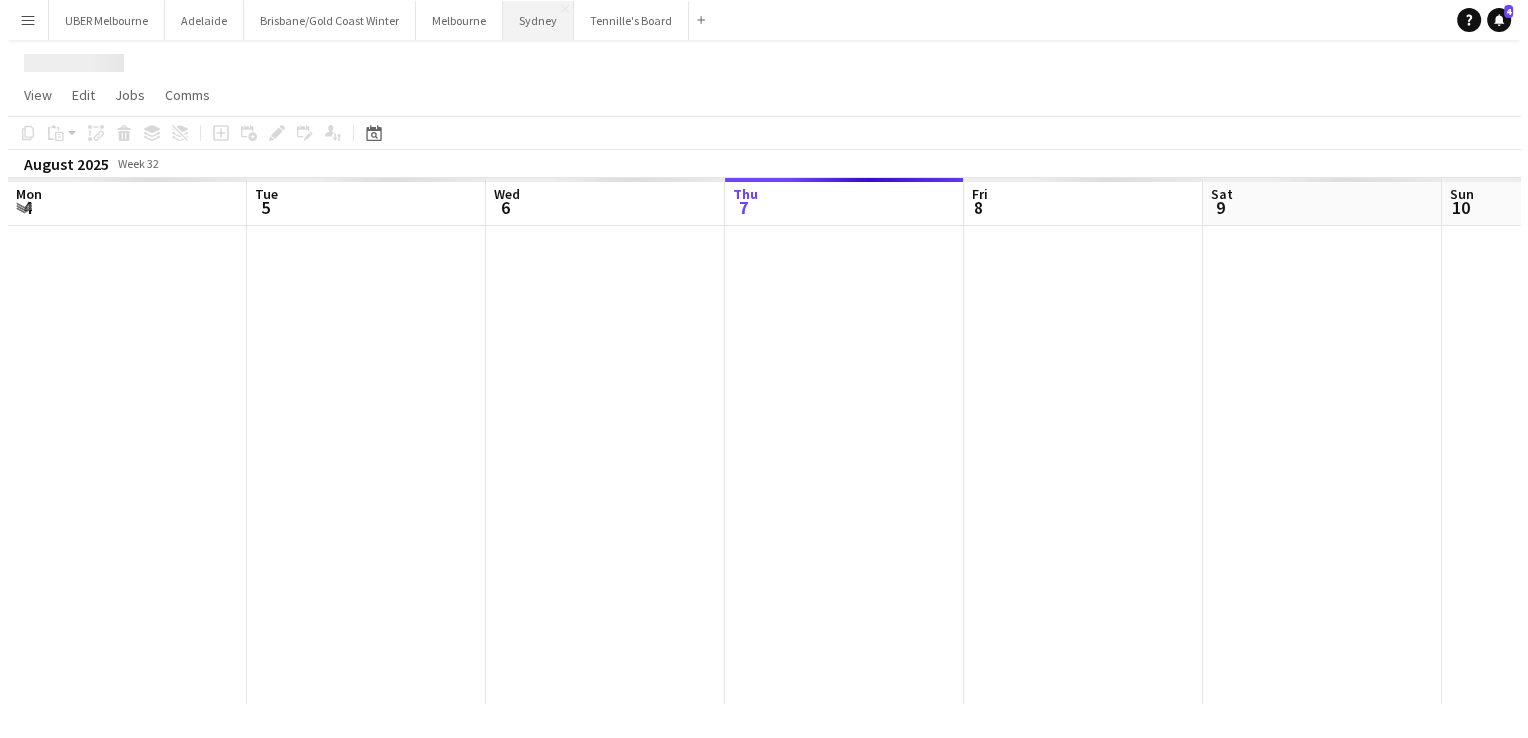 scroll, scrollTop: 0, scrollLeft: 0, axis: both 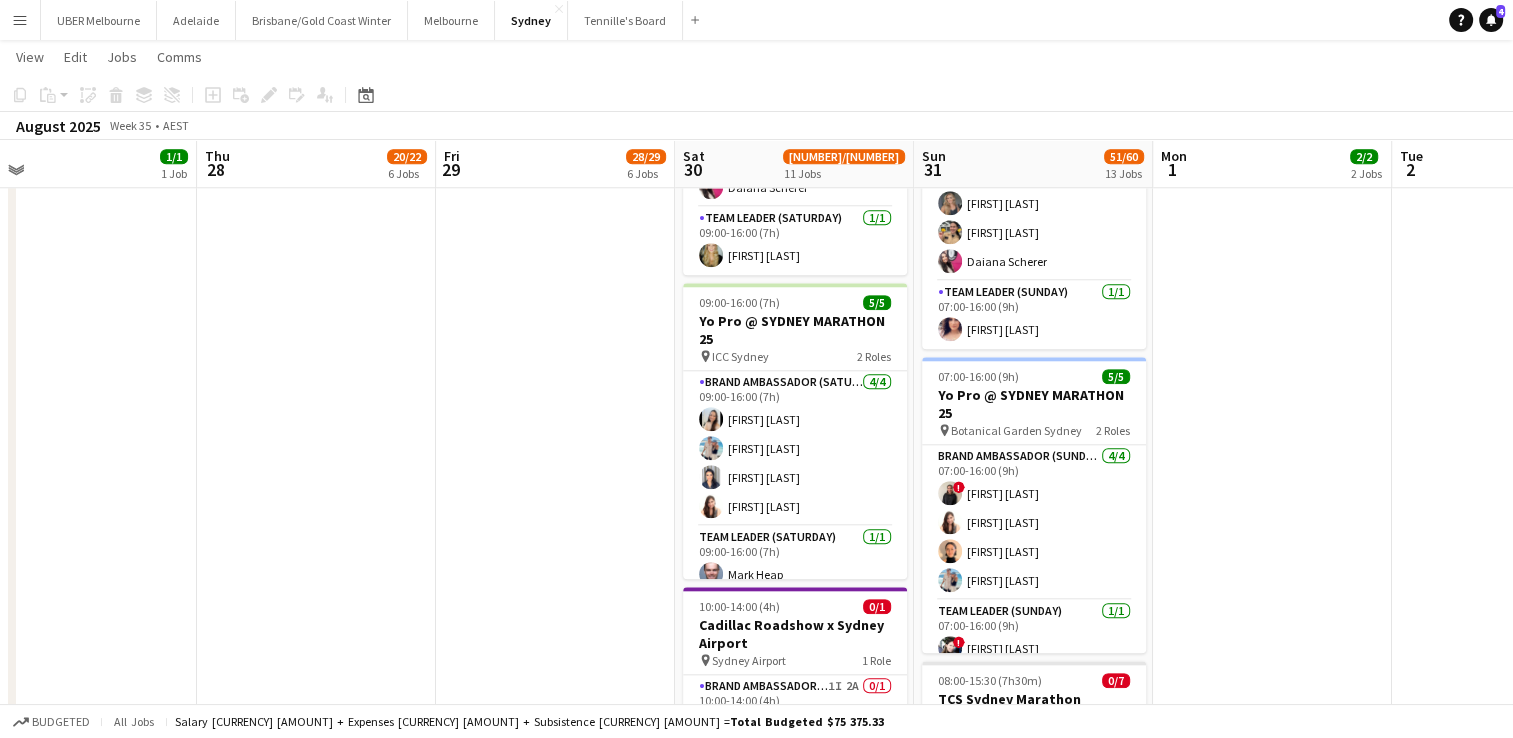 click on "Menu" at bounding box center (20, 20) 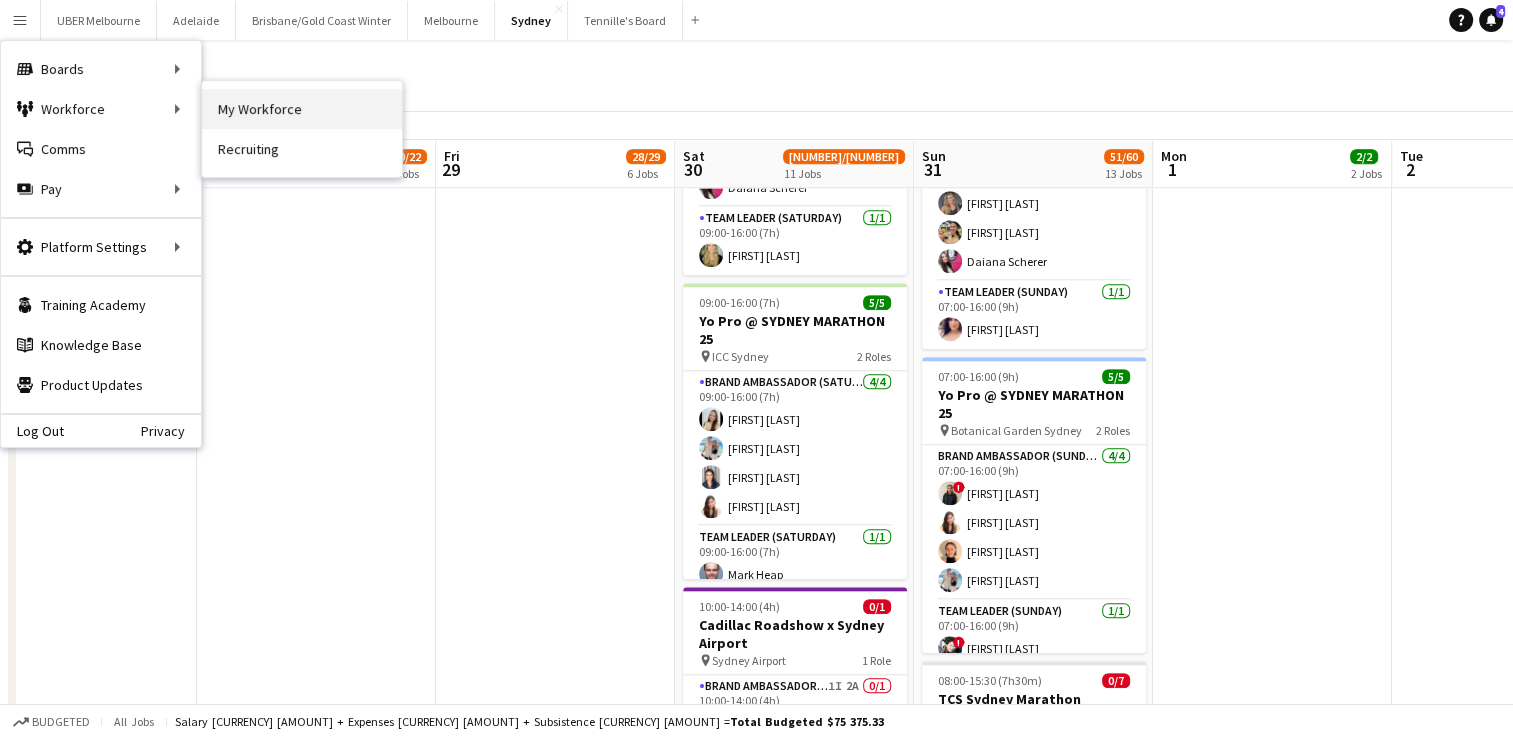 click on "My Workforce" at bounding box center (302, 109) 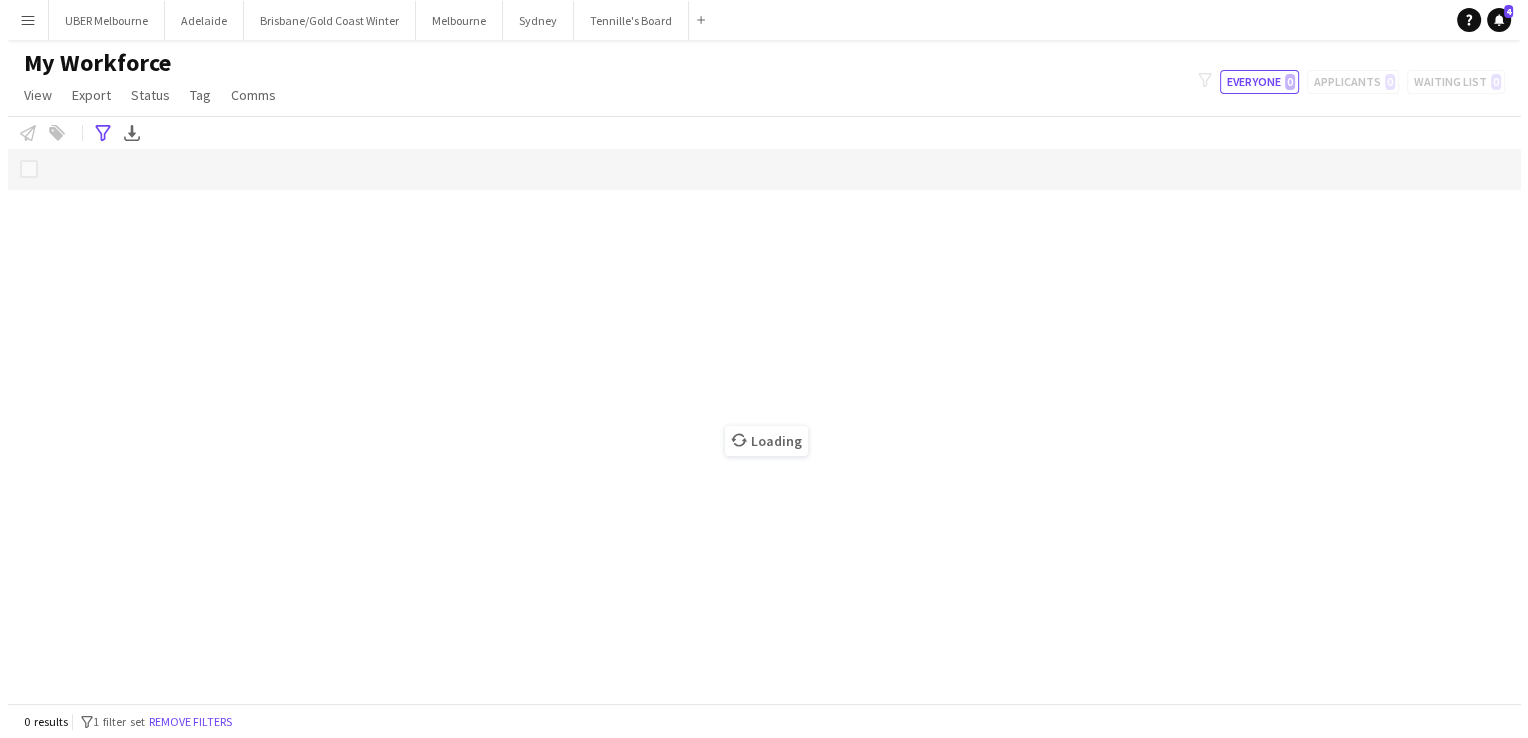 scroll, scrollTop: 0, scrollLeft: 0, axis: both 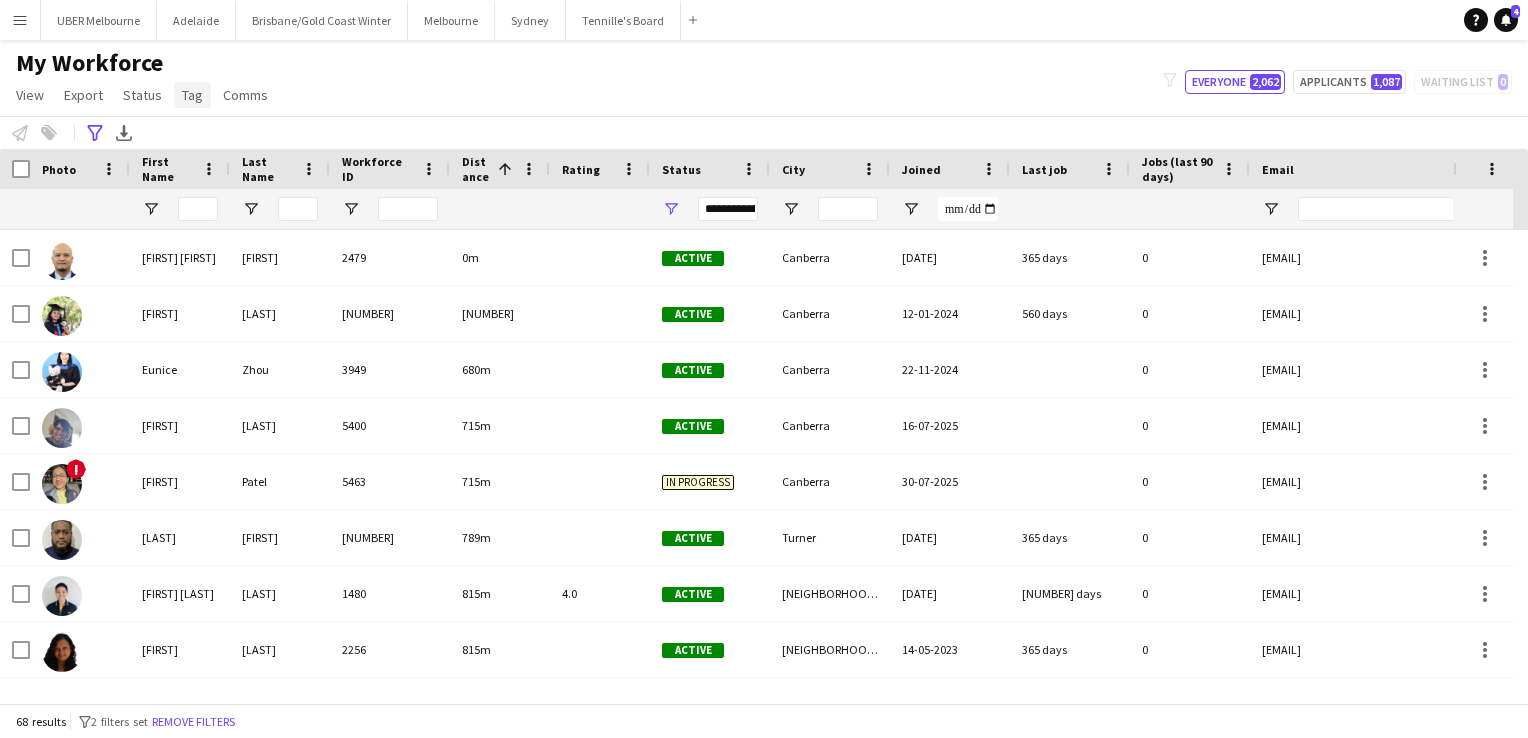 click on "Tag" 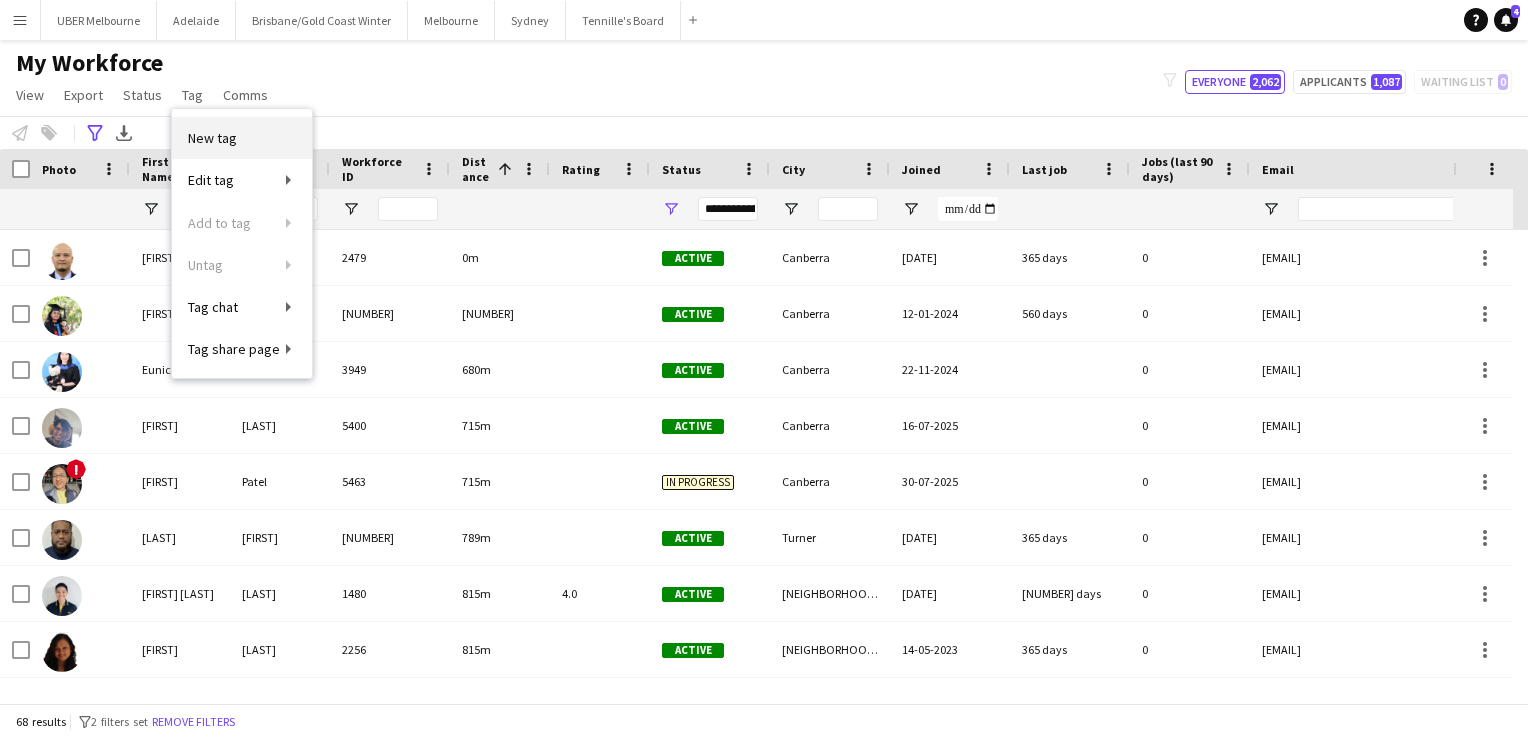 click on "New tag" at bounding box center (242, 138) 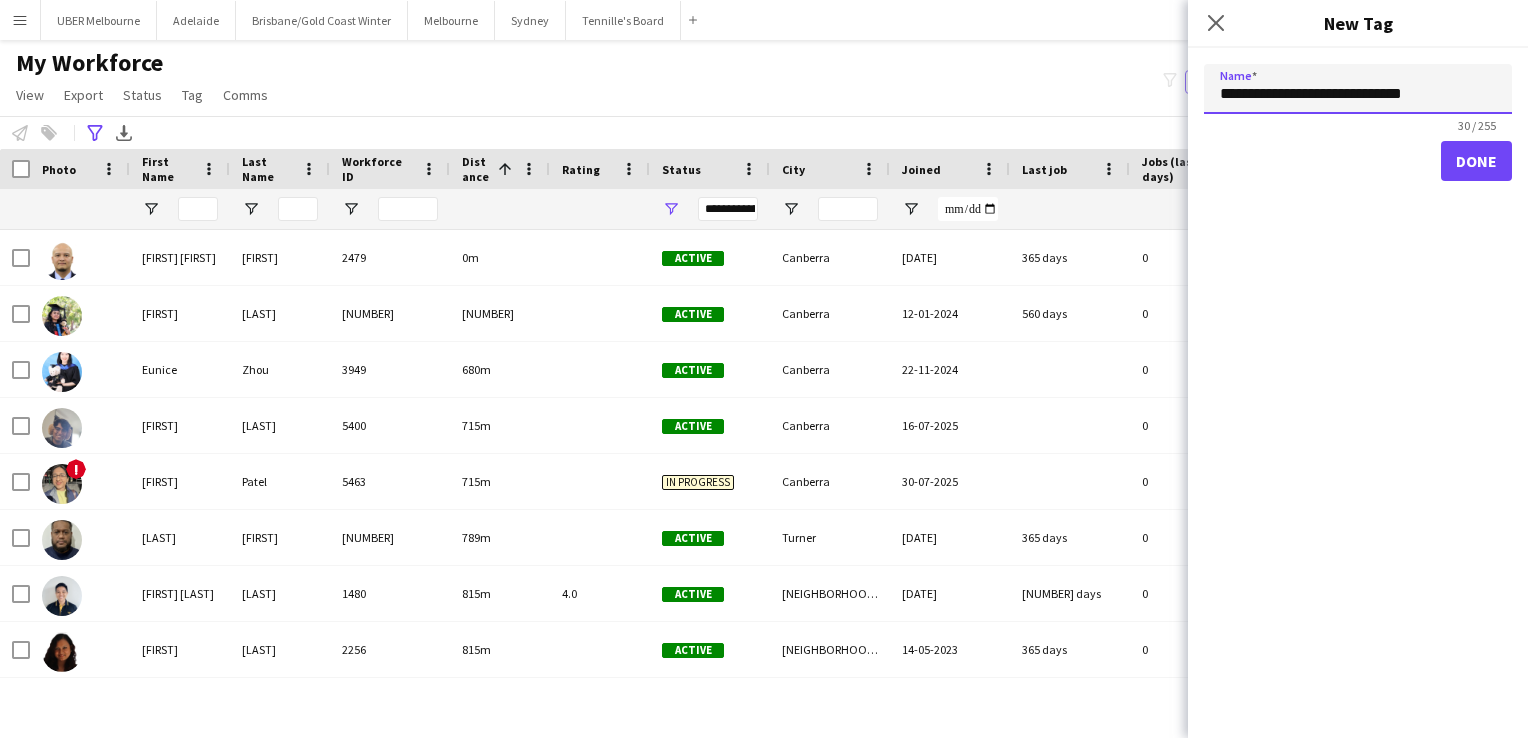 type on "**********" 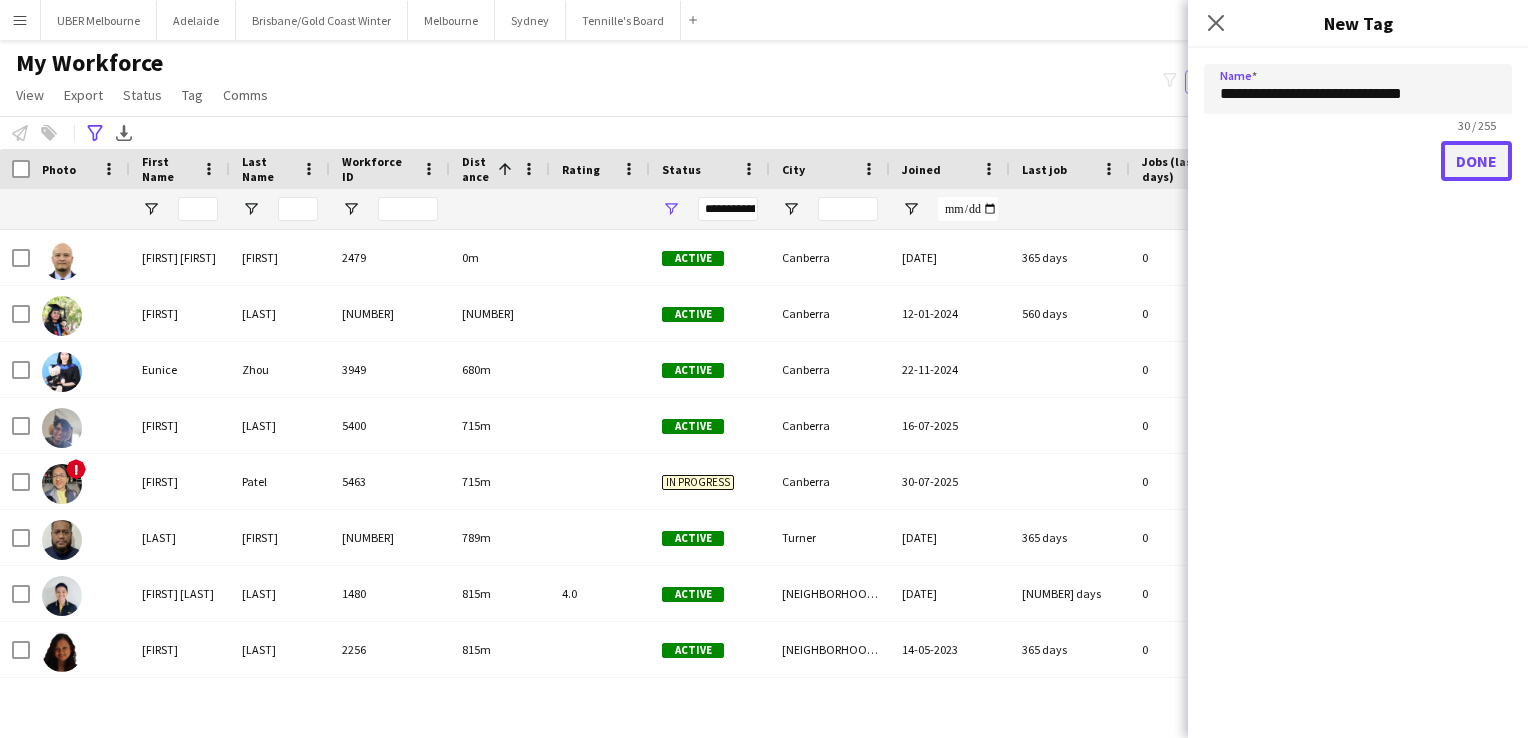 click on "Done" 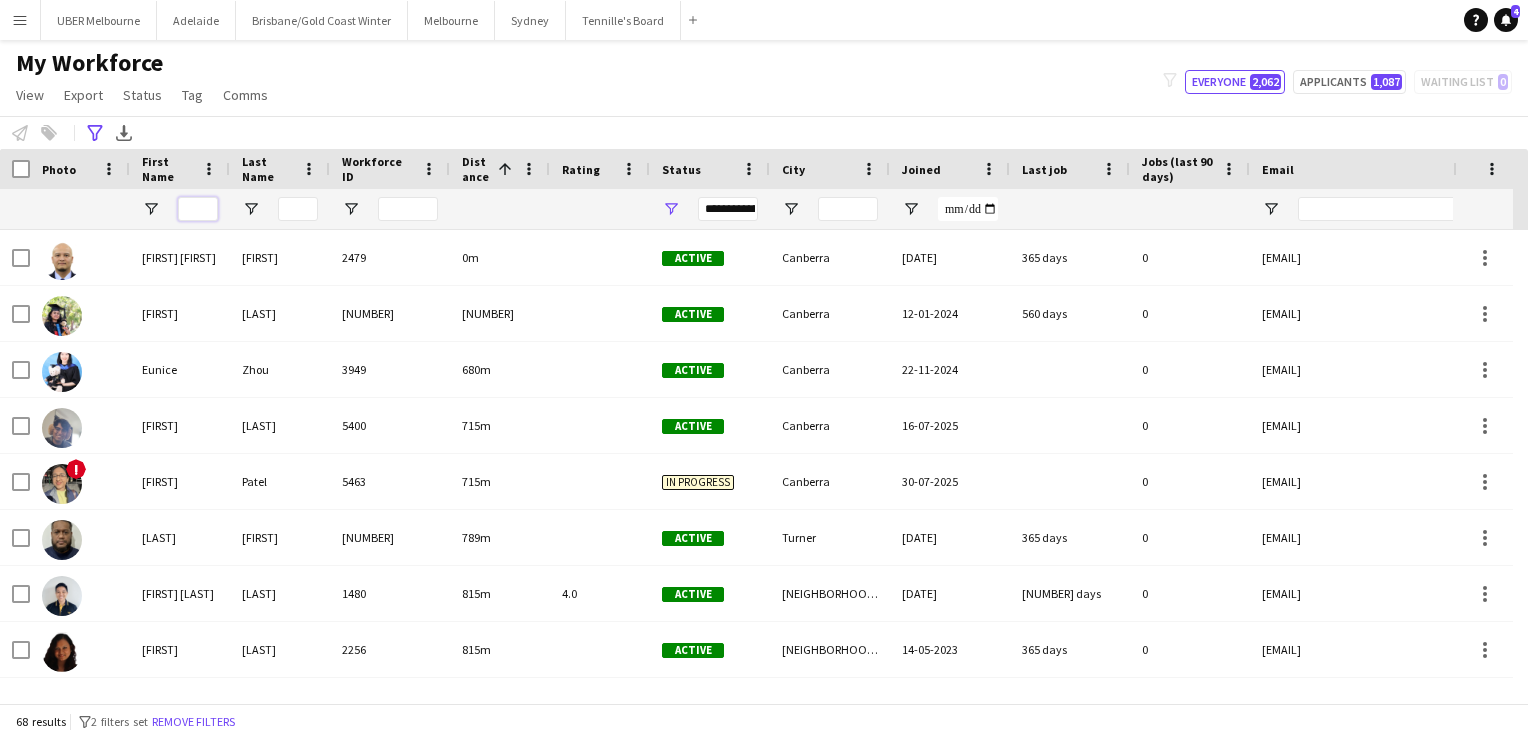 click at bounding box center (198, 209) 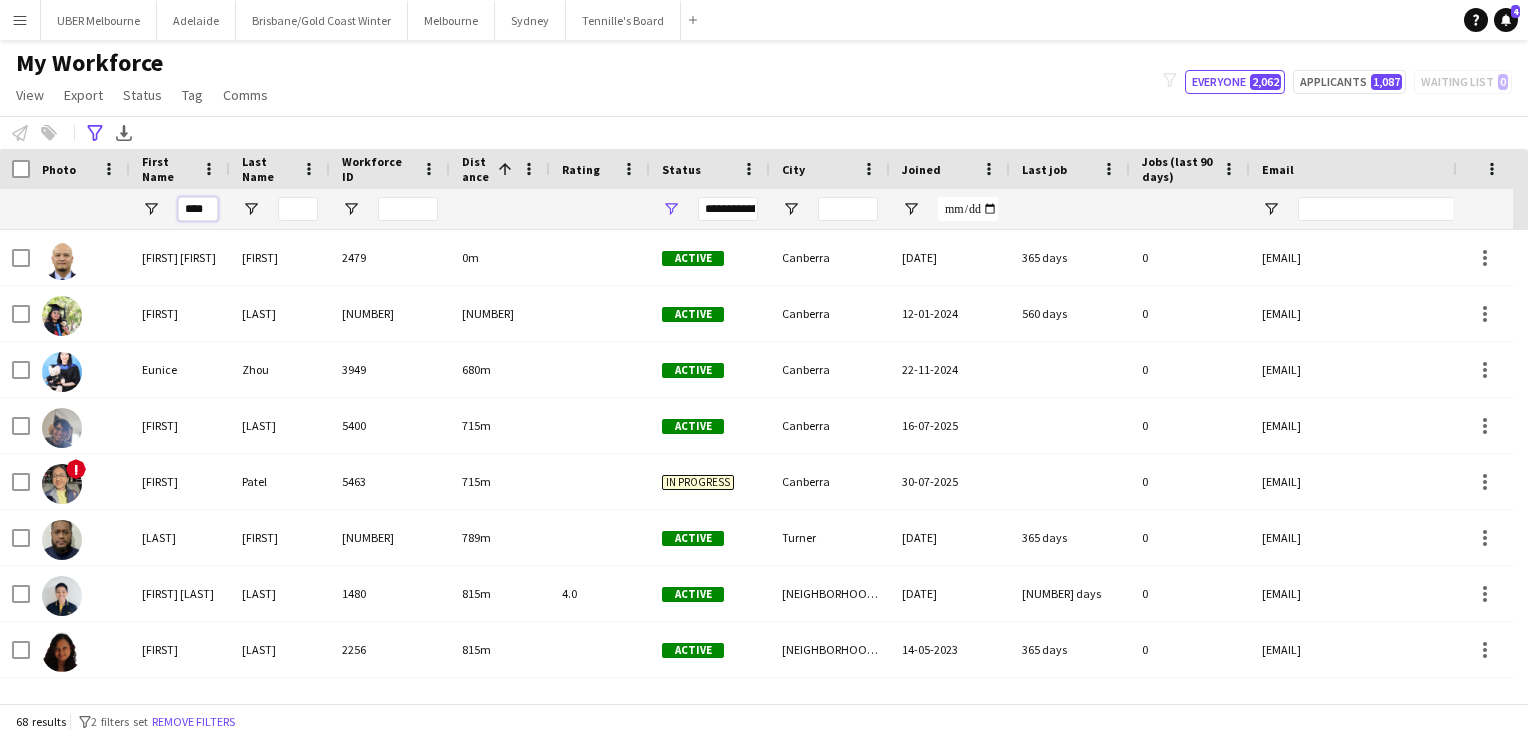scroll, scrollTop: 0, scrollLeft: 7, axis: horizontal 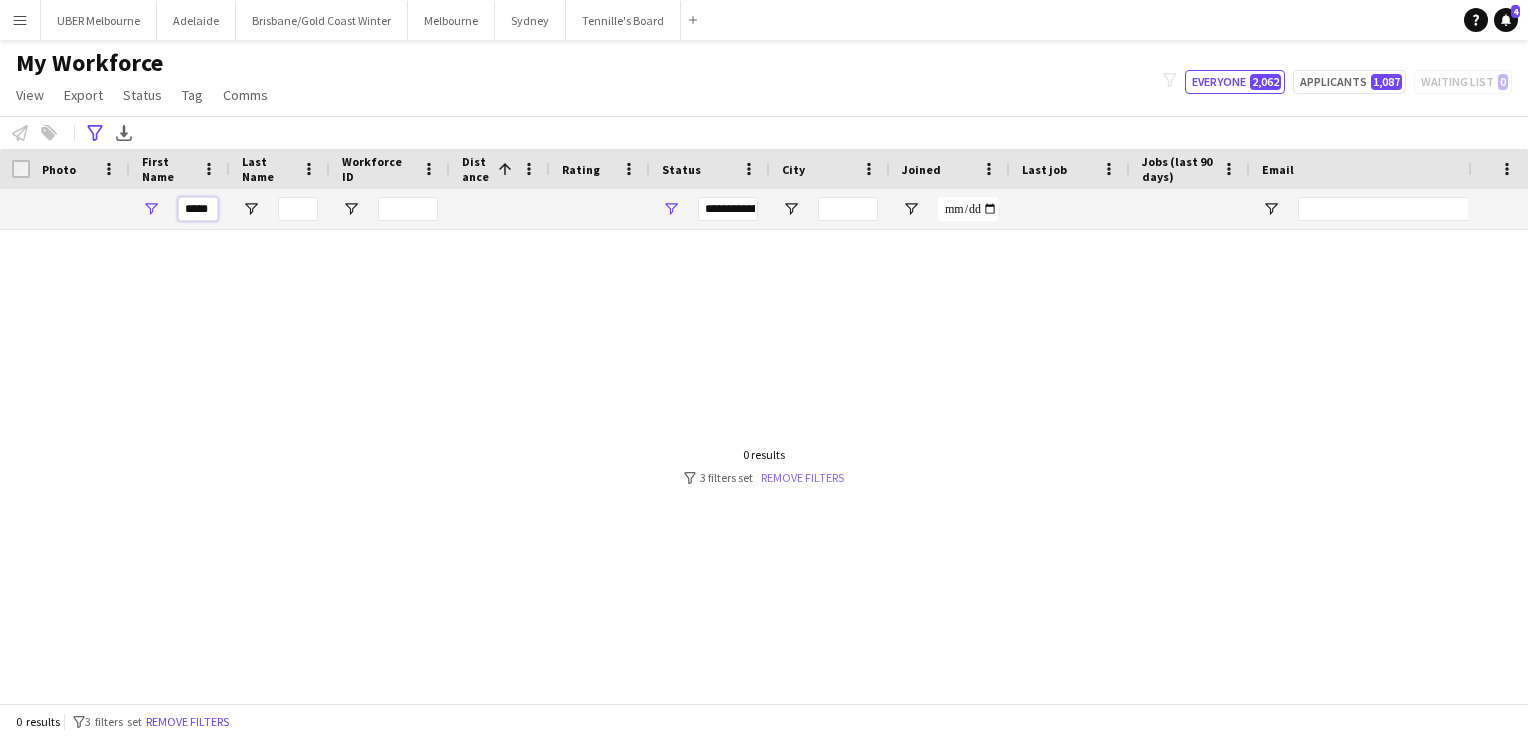 type on "*****" 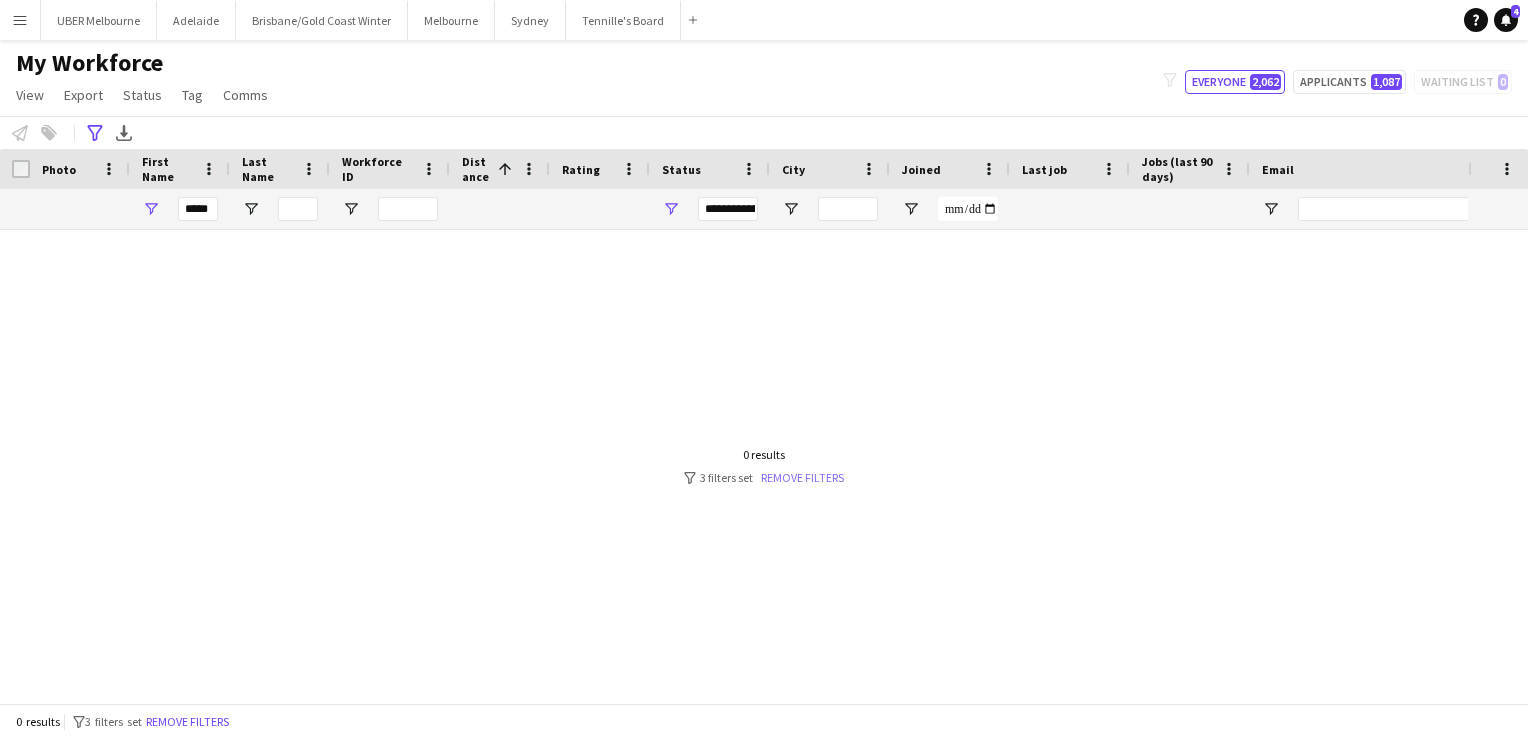 click on "Remove filters" at bounding box center (802, 477) 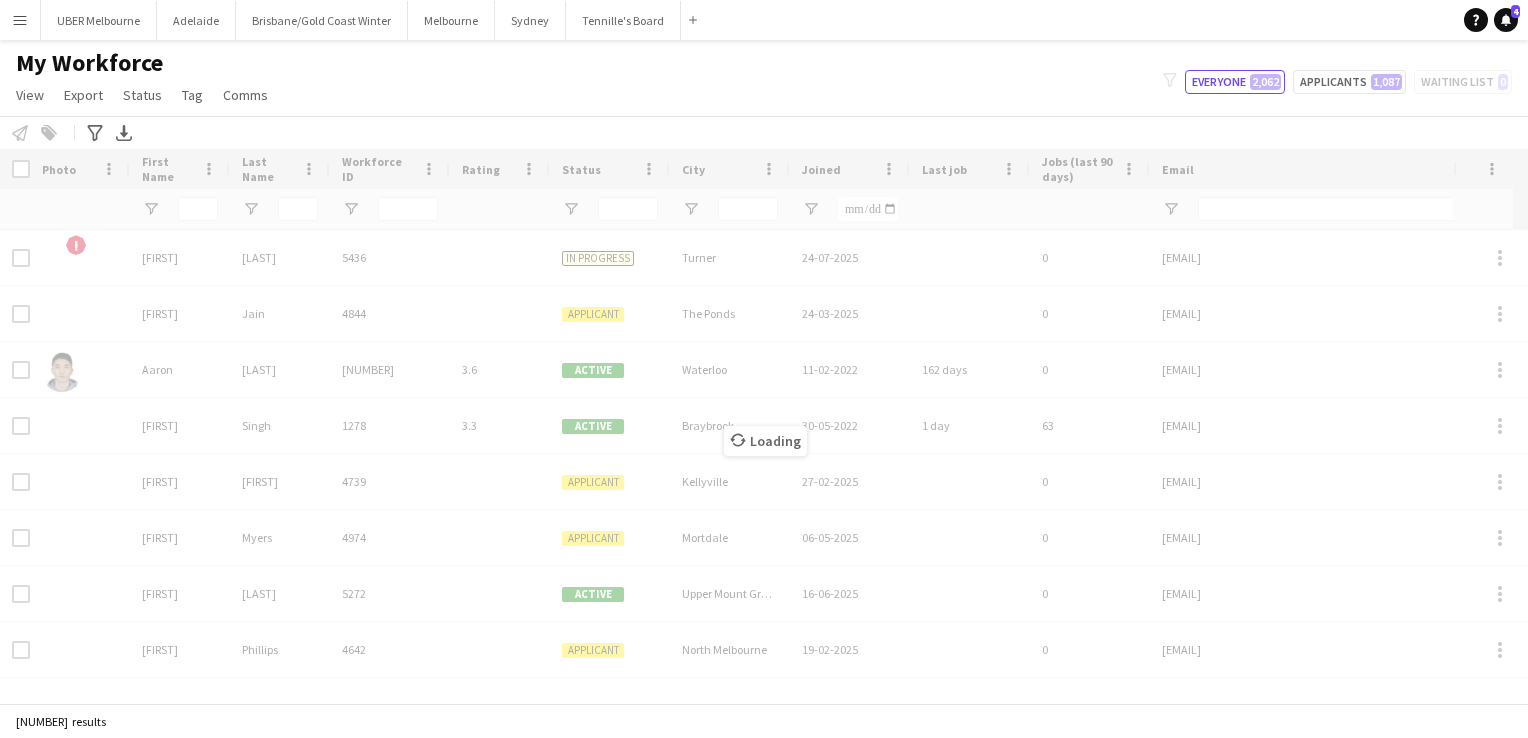 scroll, scrollTop: 0, scrollLeft: 0, axis: both 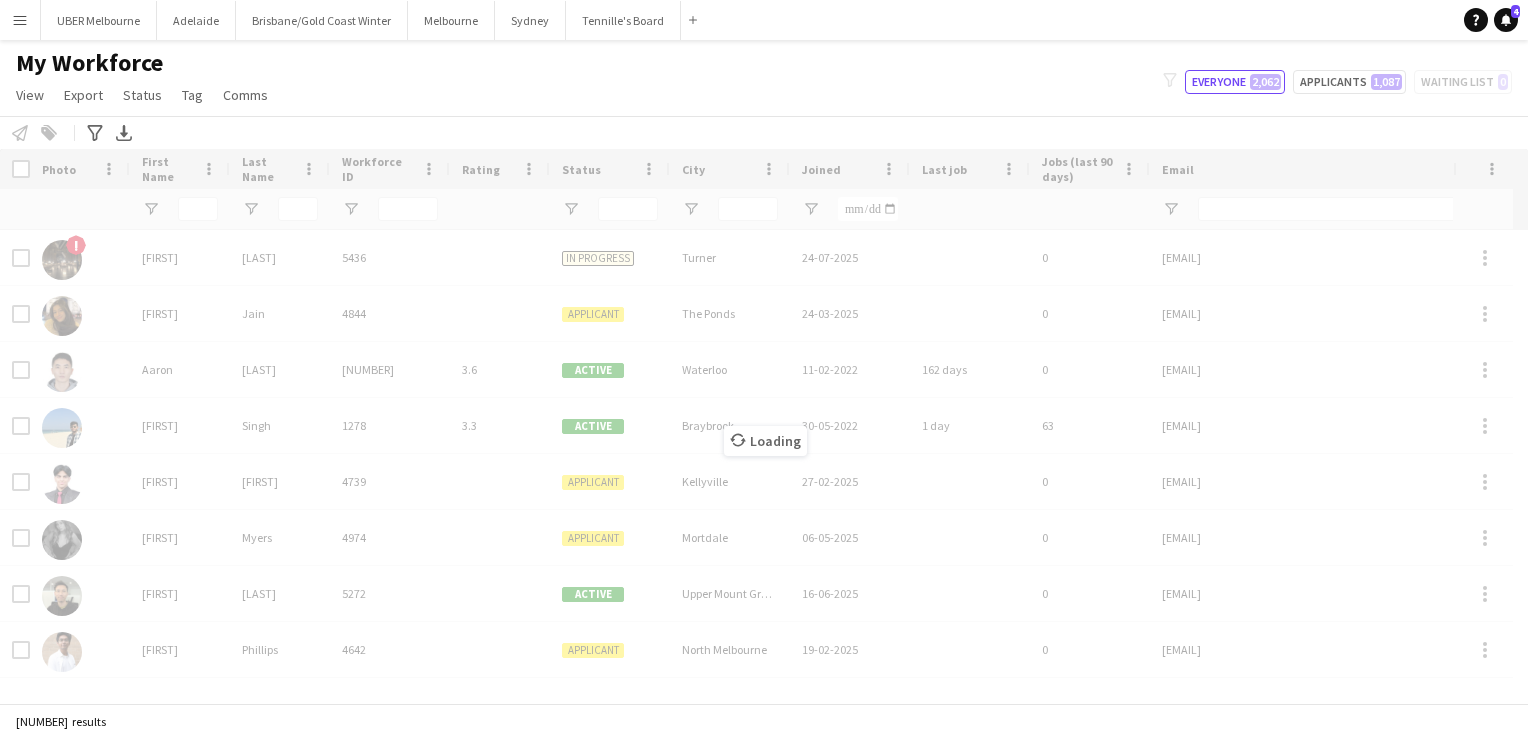click on "Loading" at bounding box center (764, 426) 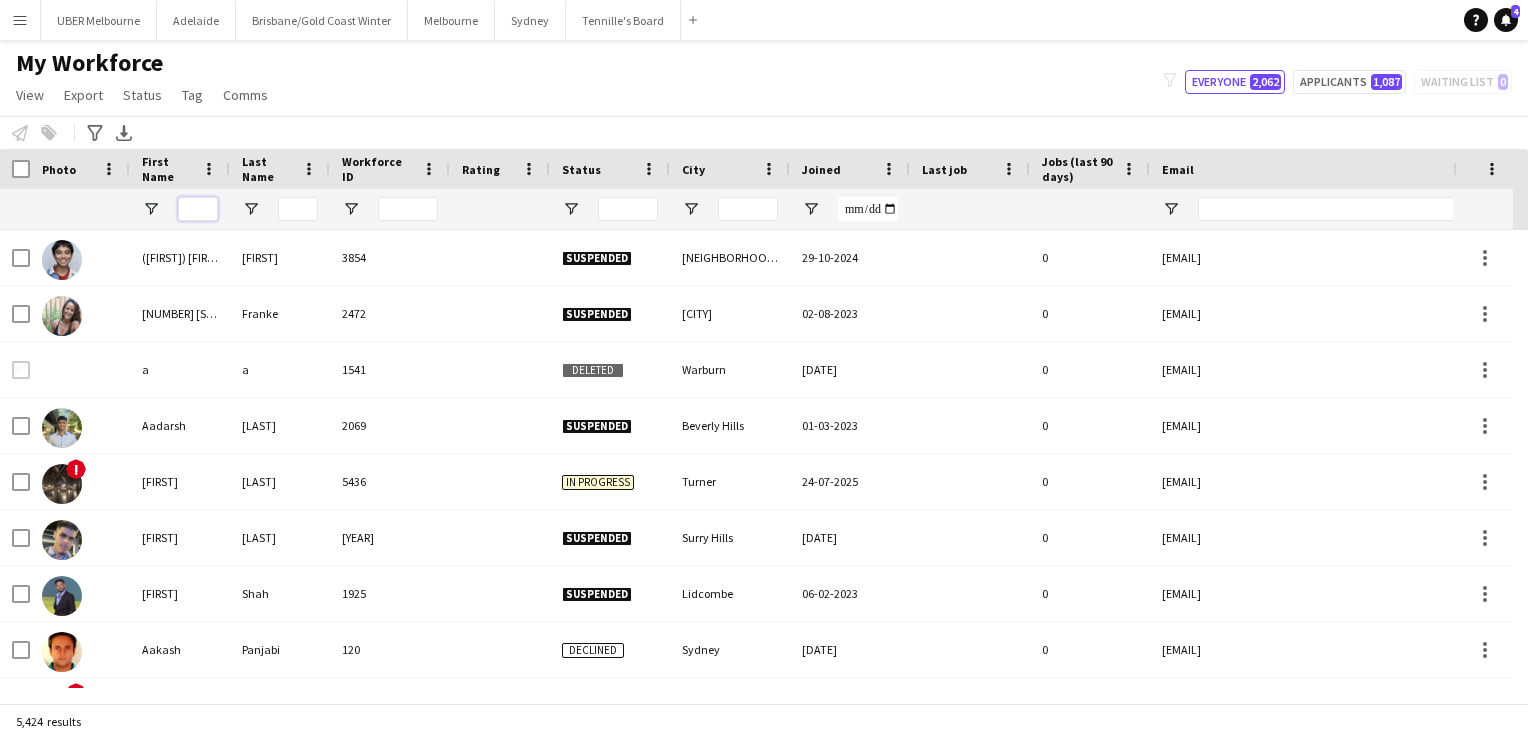 click at bounding box center [198, 209] 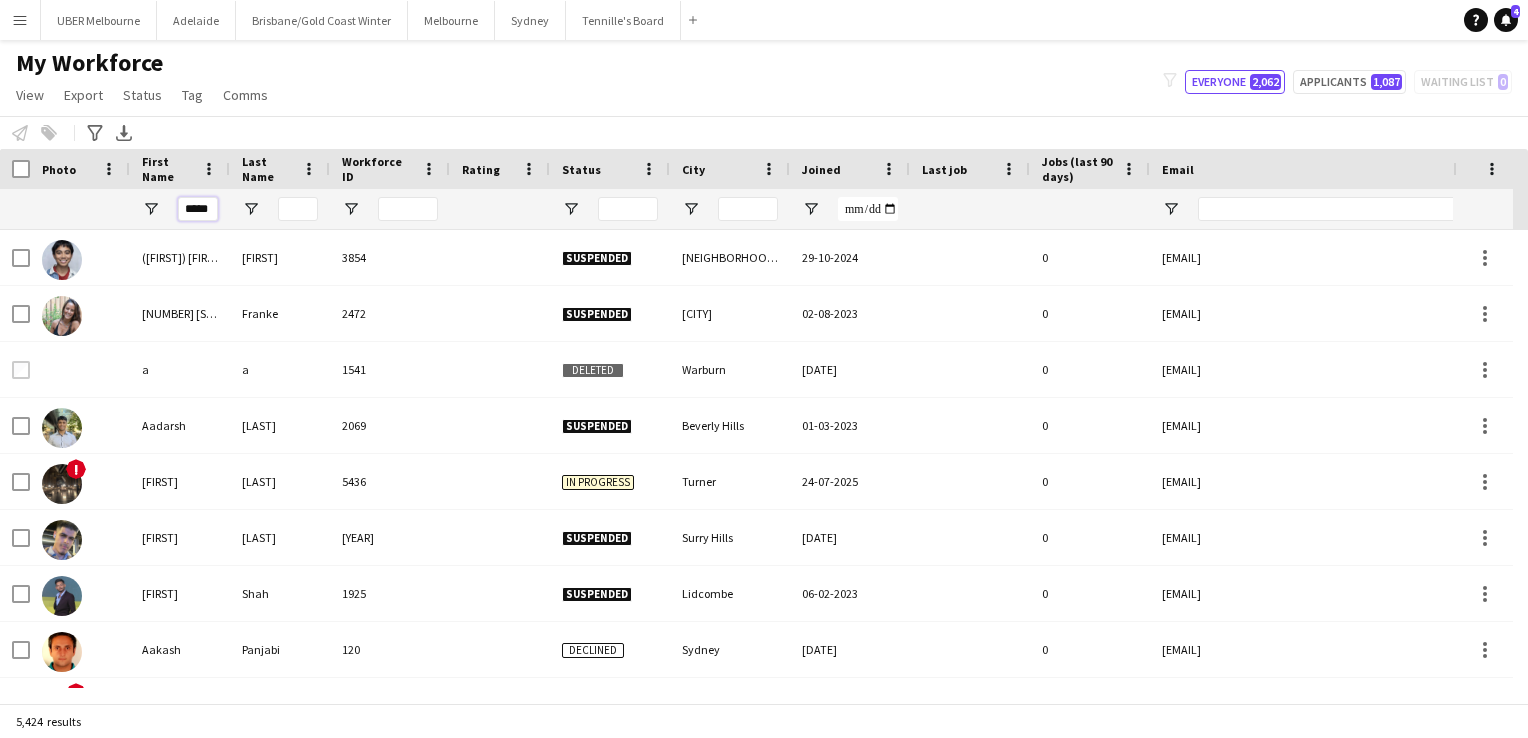 scroll, scrollTop: 0, scrollLeft: 7, axis: horizontal 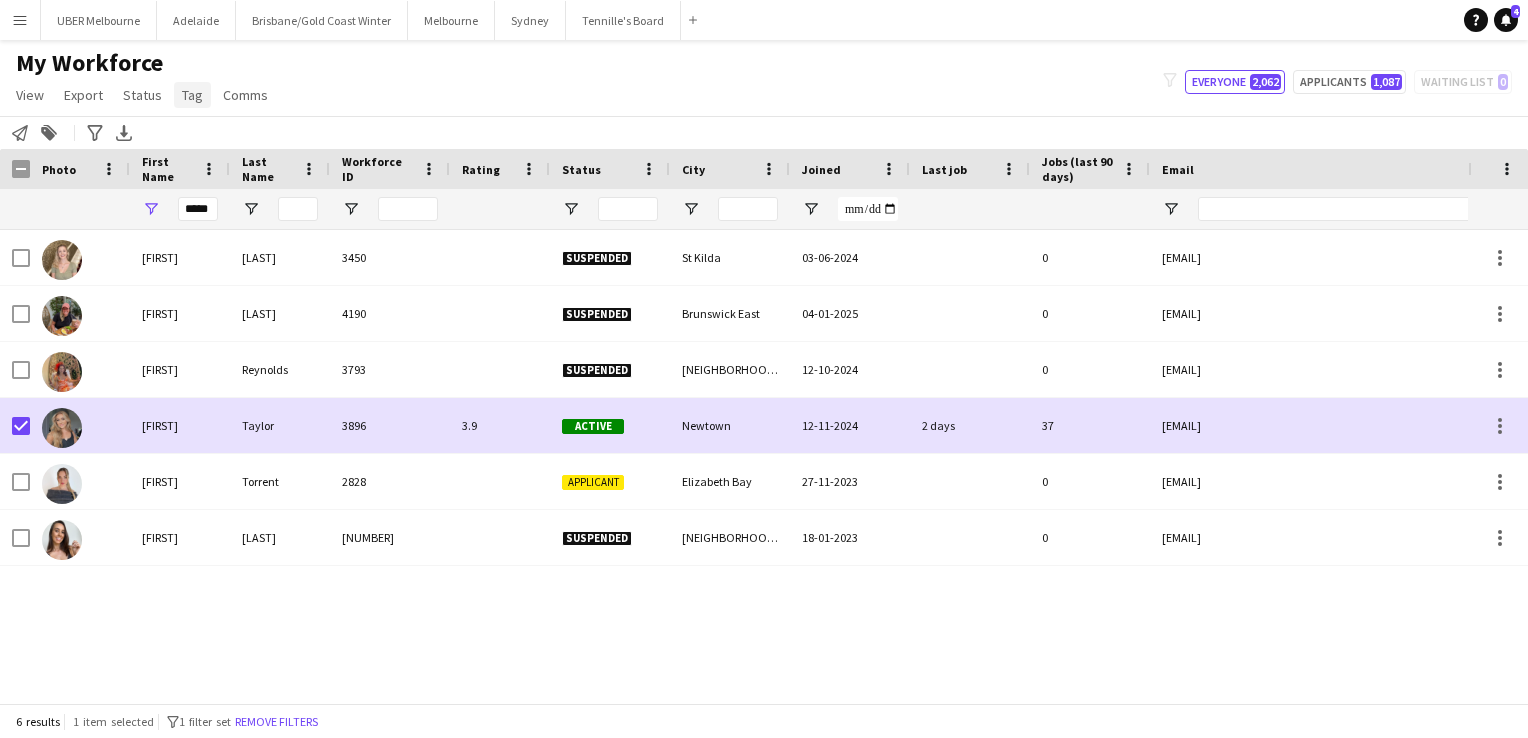 click on "Tag" 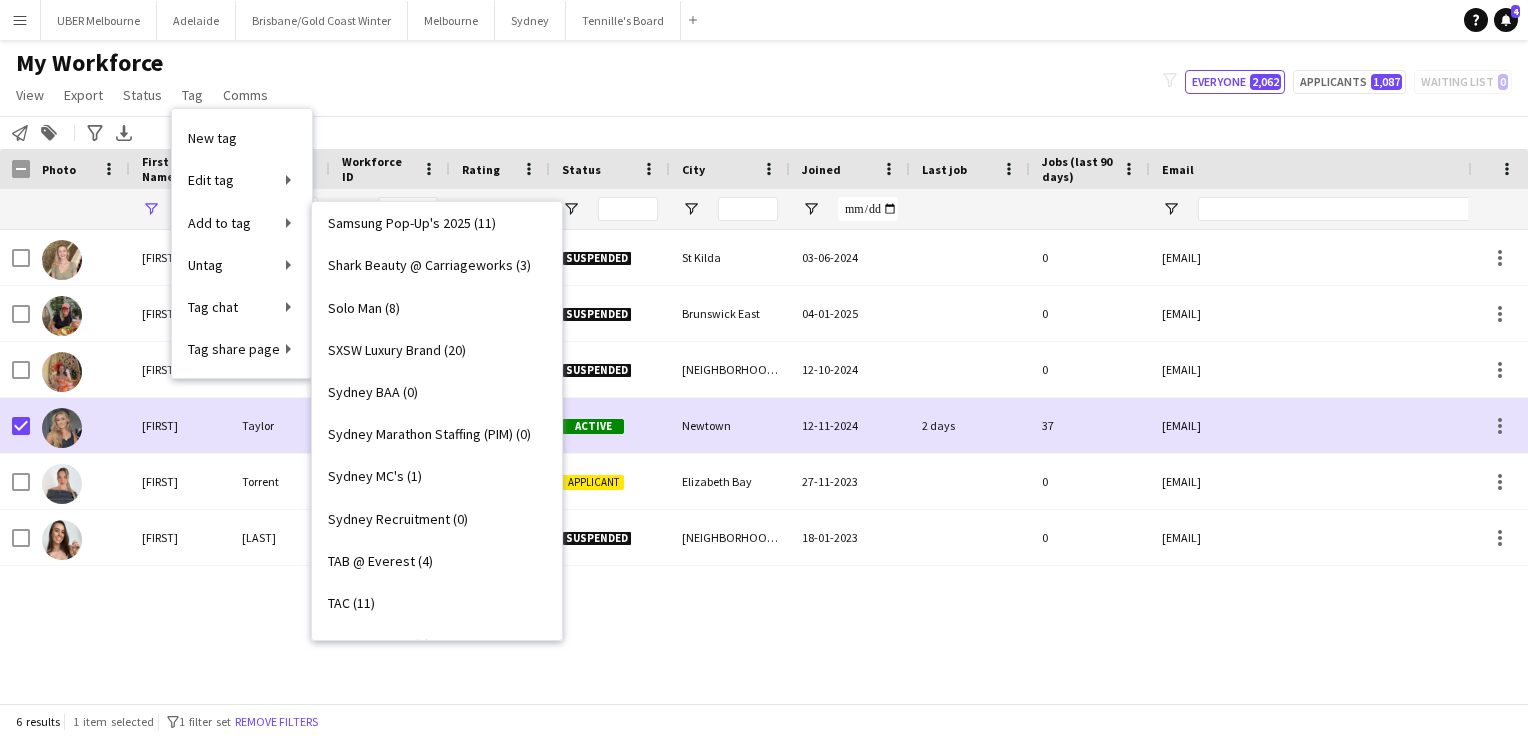 scroll, scrollTop: 3556, scrollLeft: 0, axis: vertical 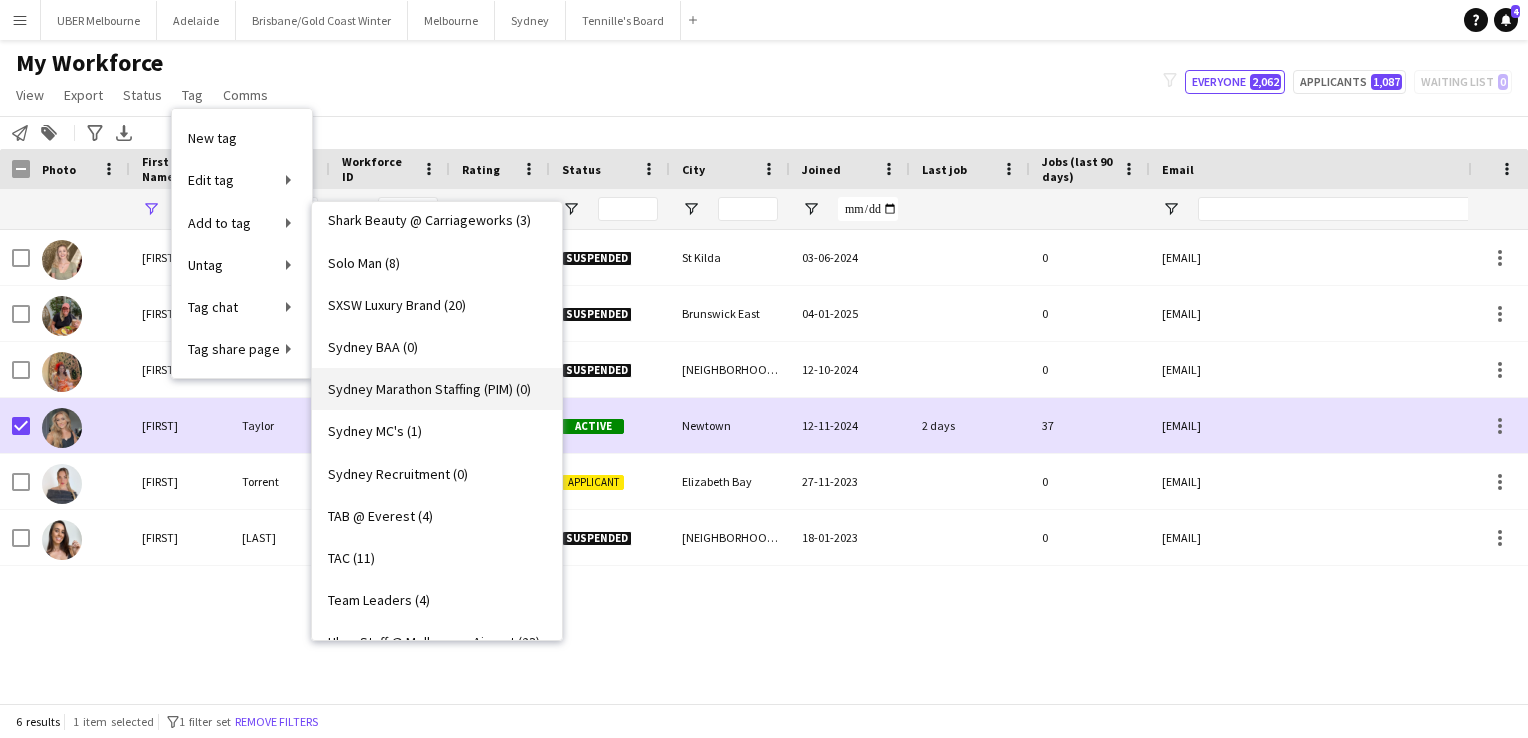 click on "Sydney Marathon Staffing (PIM) (0)" at bounding box center (429, 389) 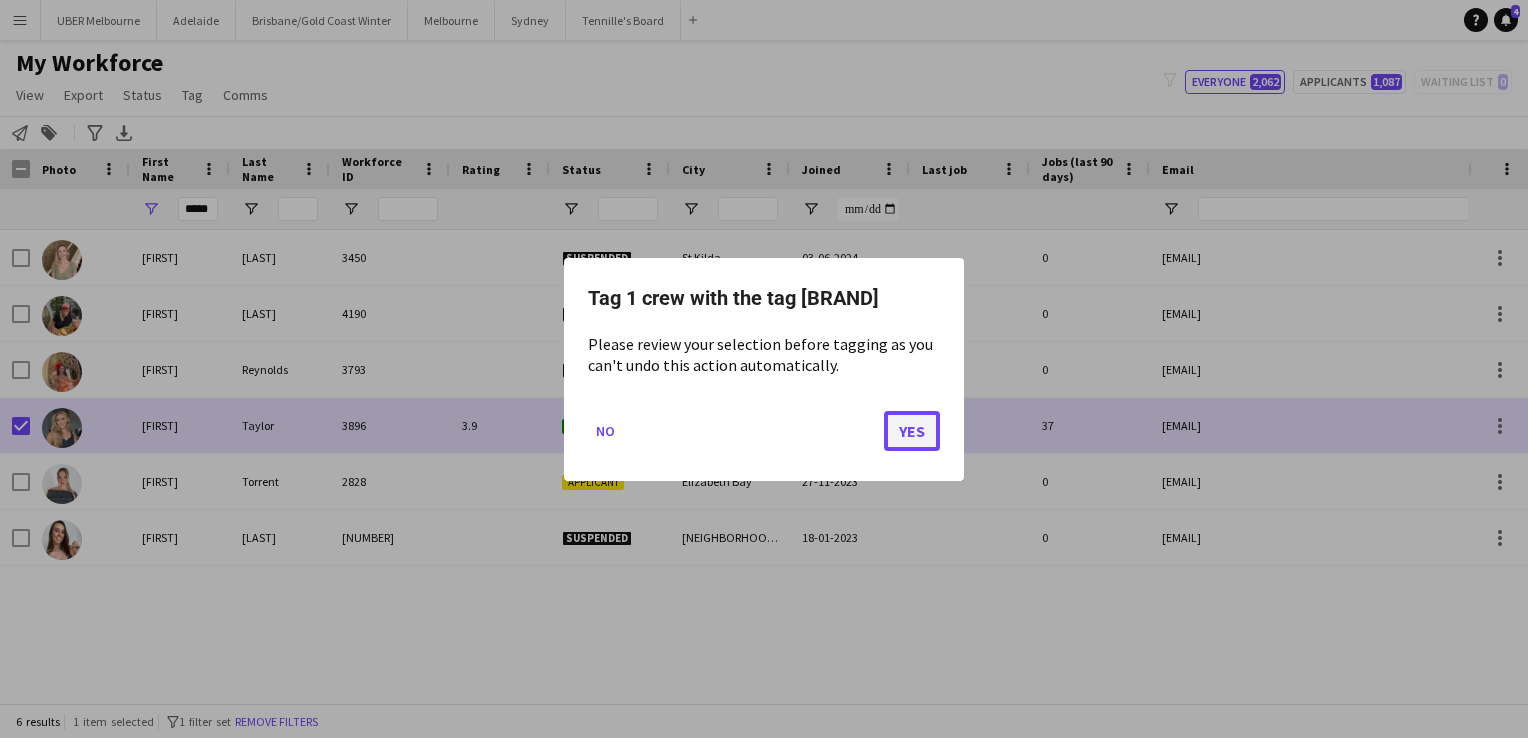 click on "Yes" 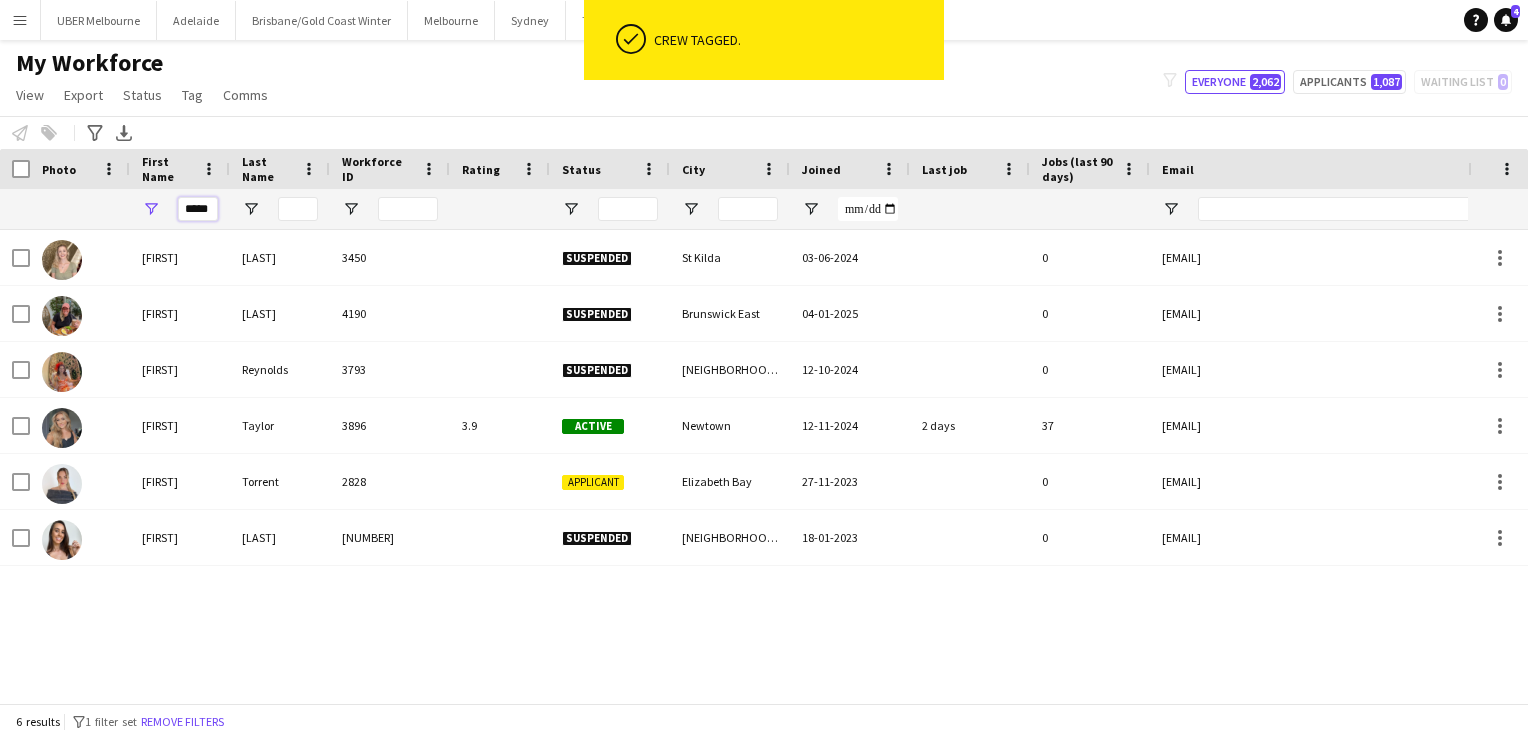 click on "*****" at bounding box center (198, 209) 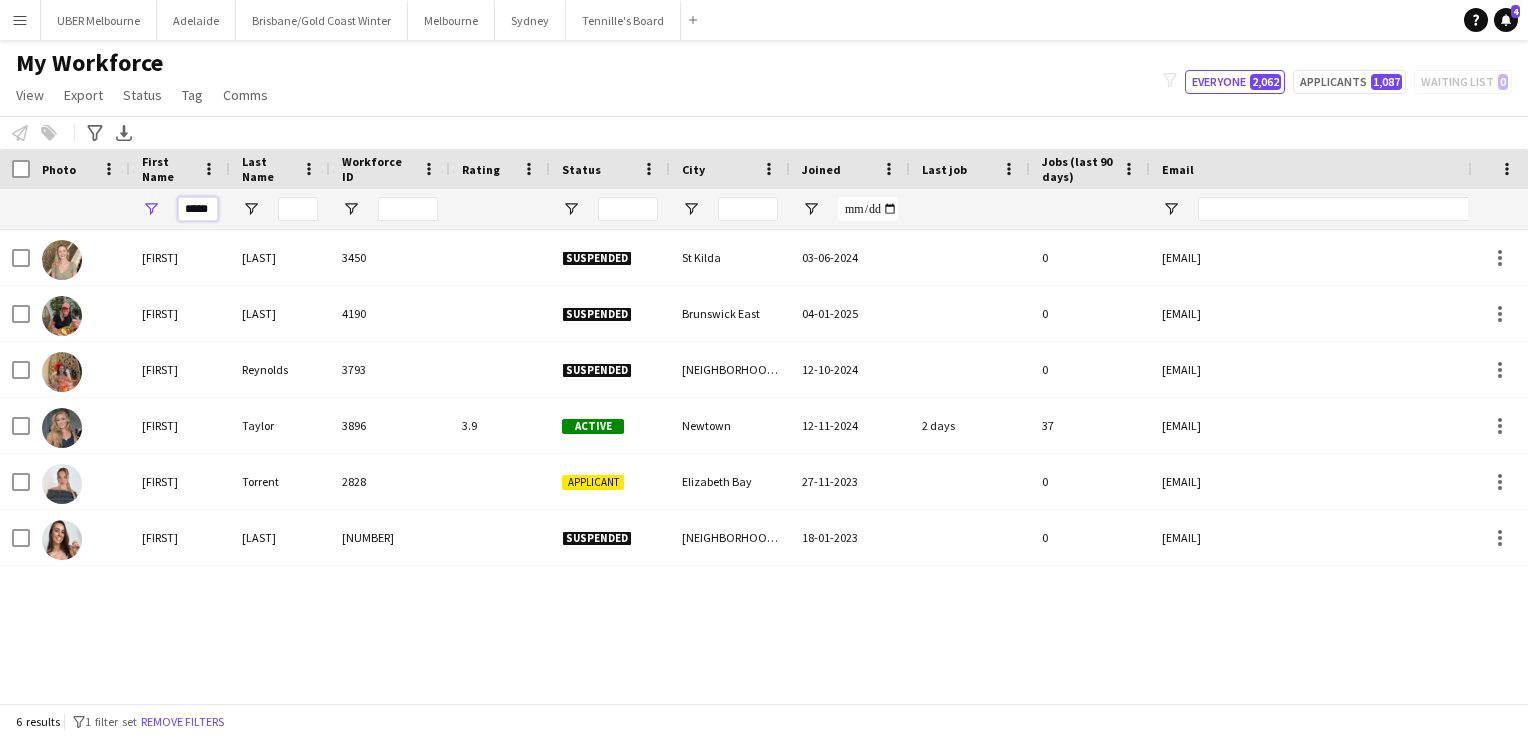 click on "*****" at bounding box center (198, 209) 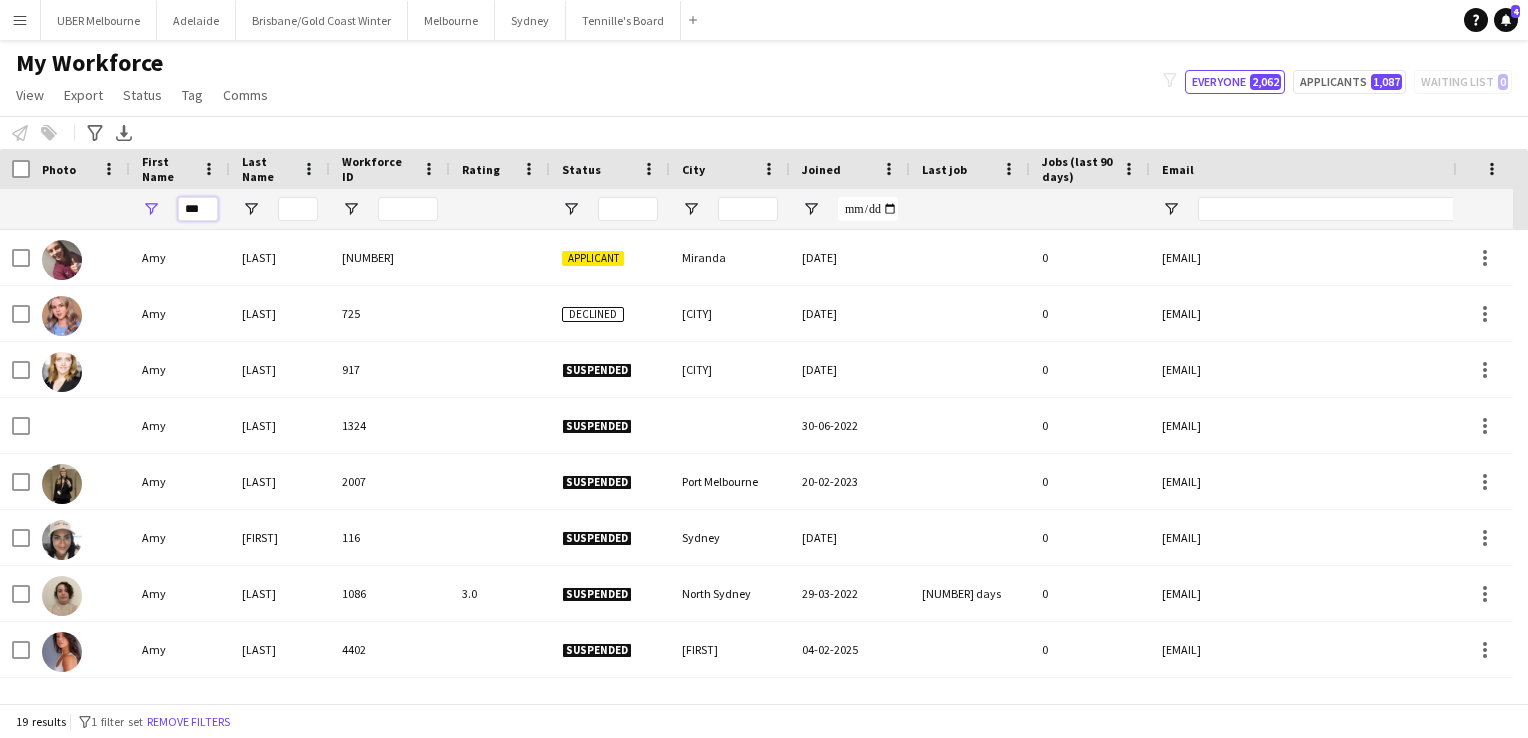 scroll, scrollTop: 203, scrollLeft: 0, axis: vertical 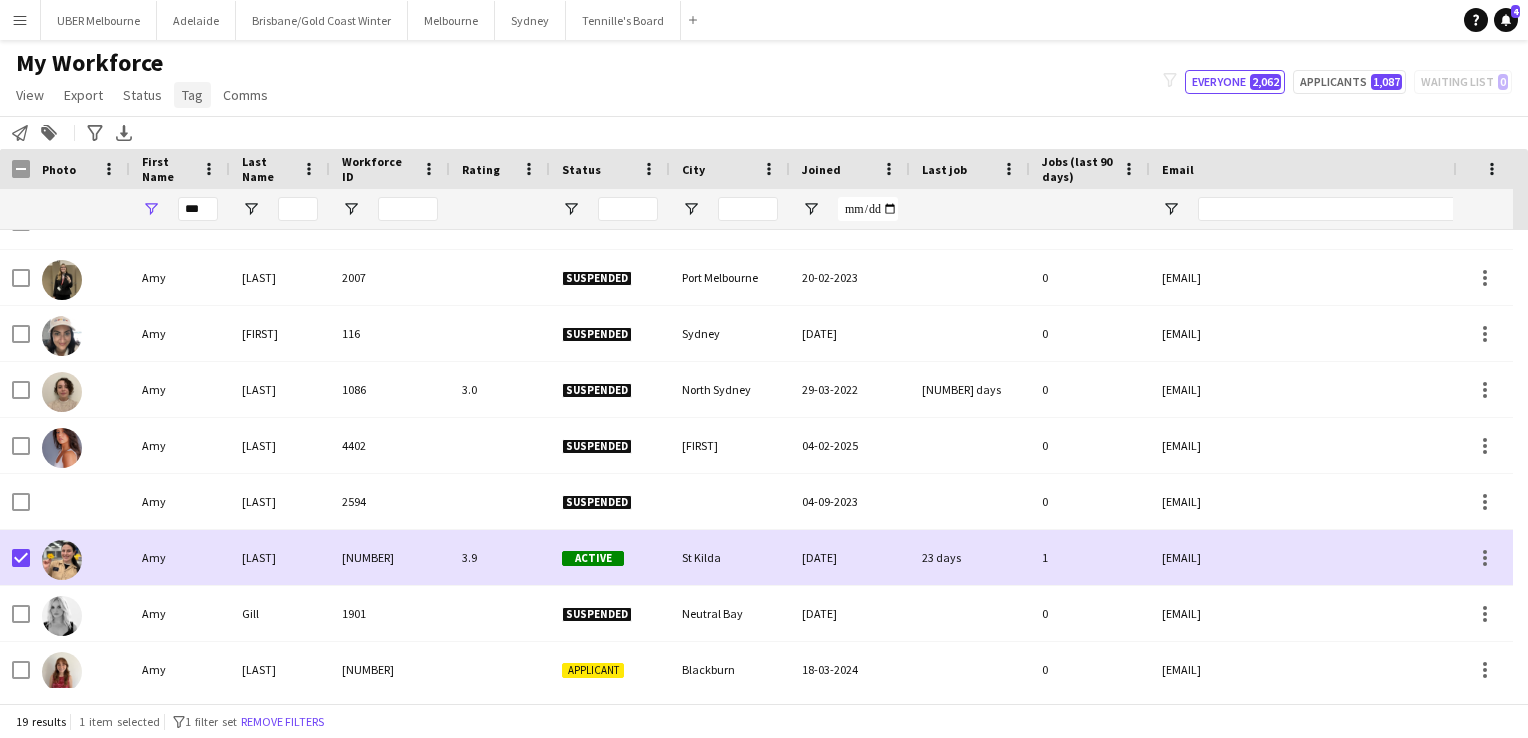 click on "Tag" 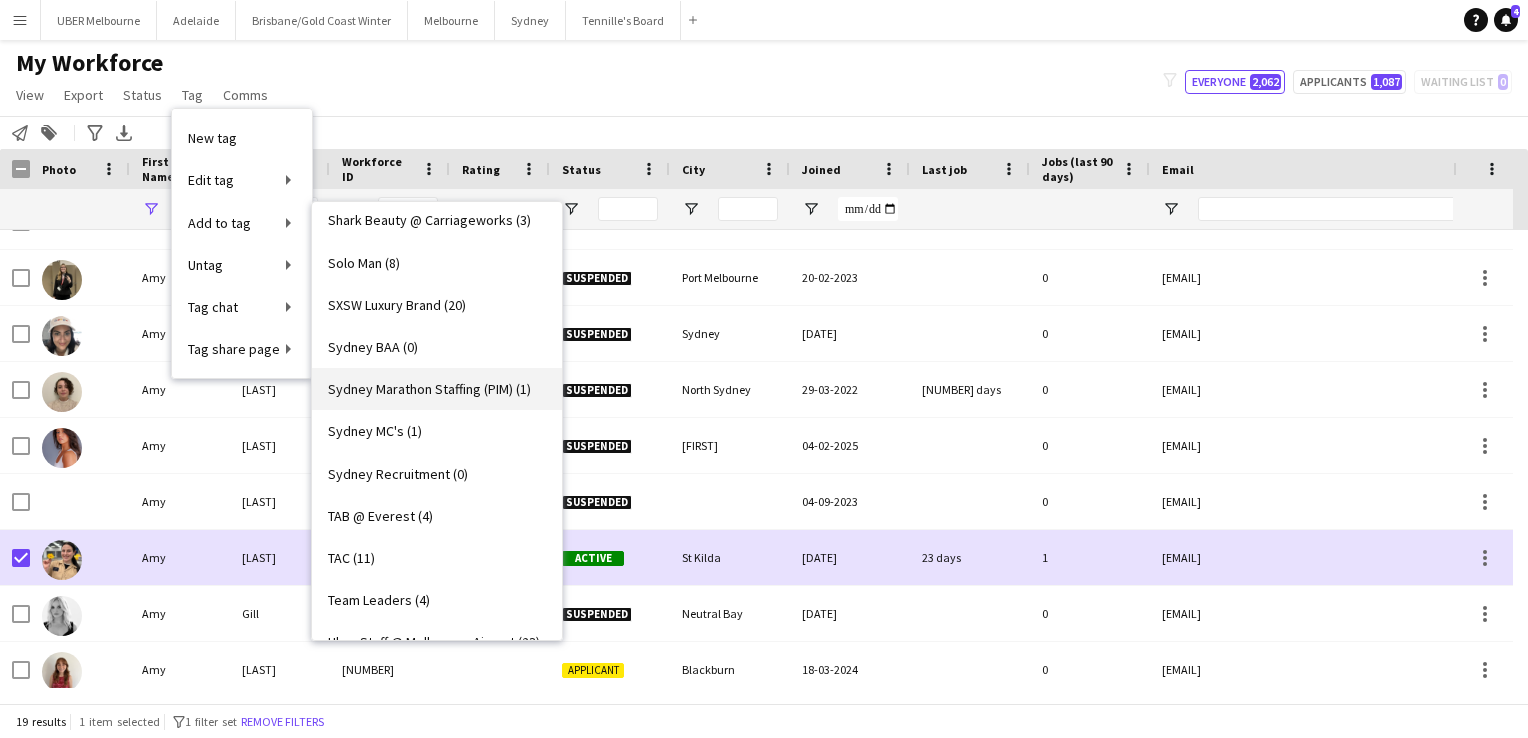 click on "Sydney Marathon Staffing (PIM) (1)" at bounding box center [437, 389] 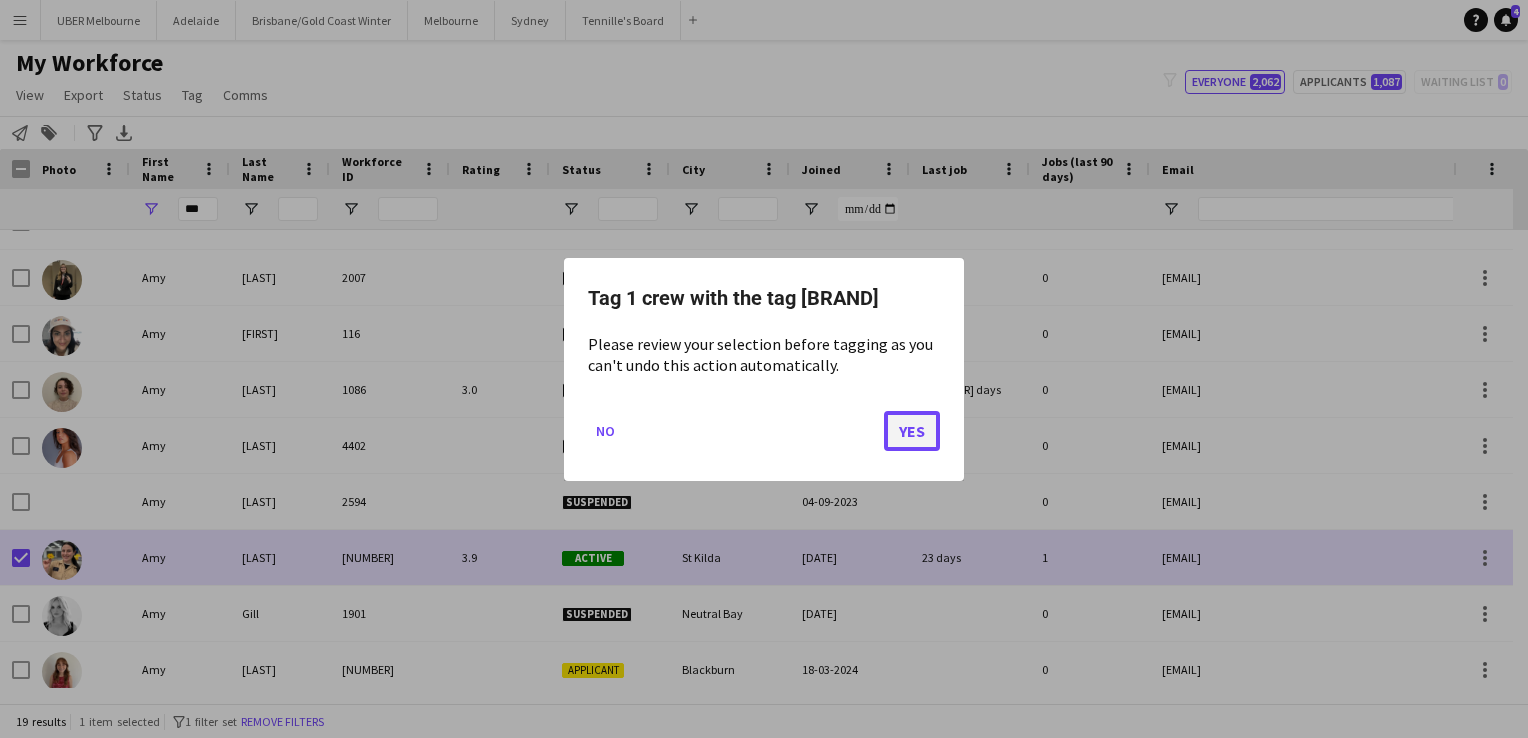 click on "Yes" 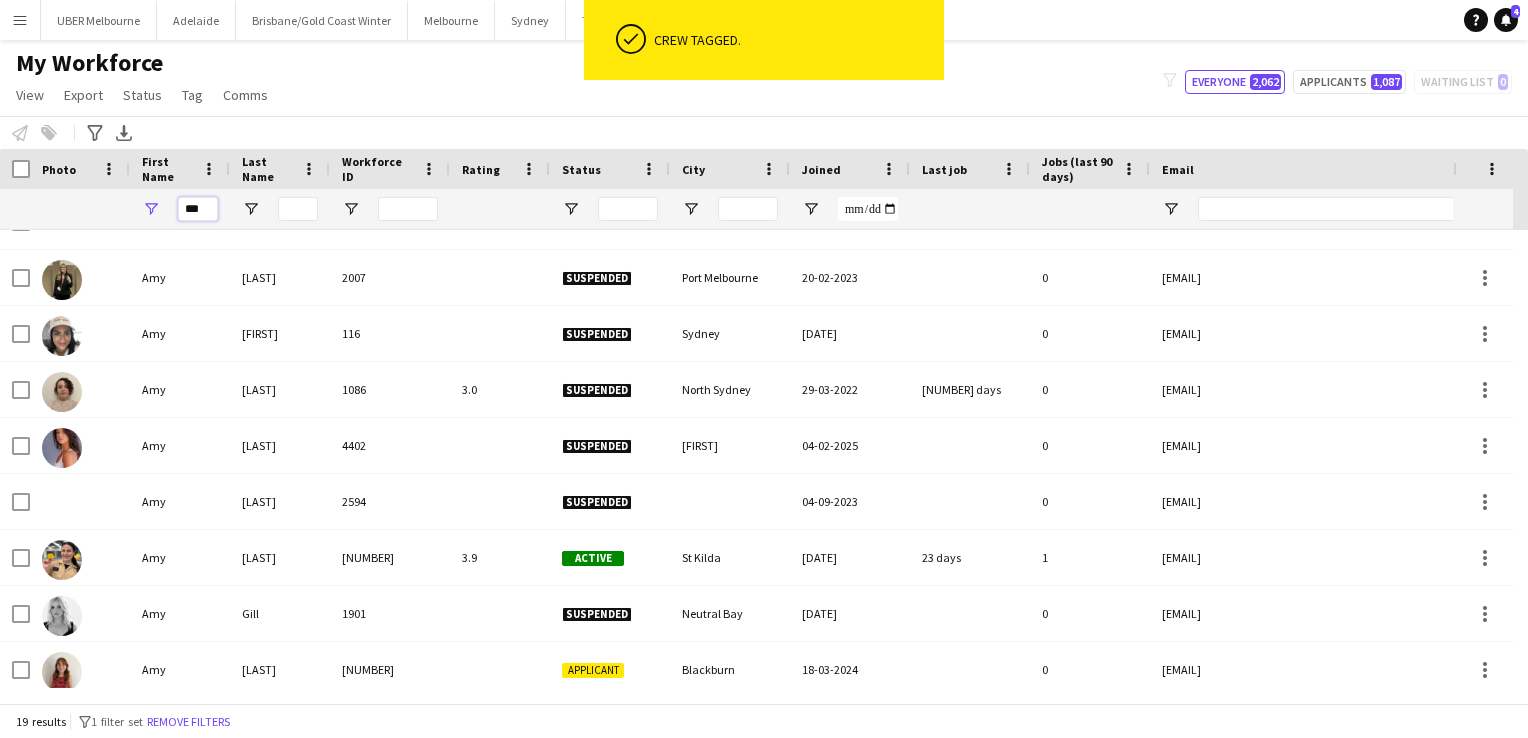 drag, startPoint x: 210, startPoint y: 210, endPoint x: 145, endPoint y: 210, distance: 65 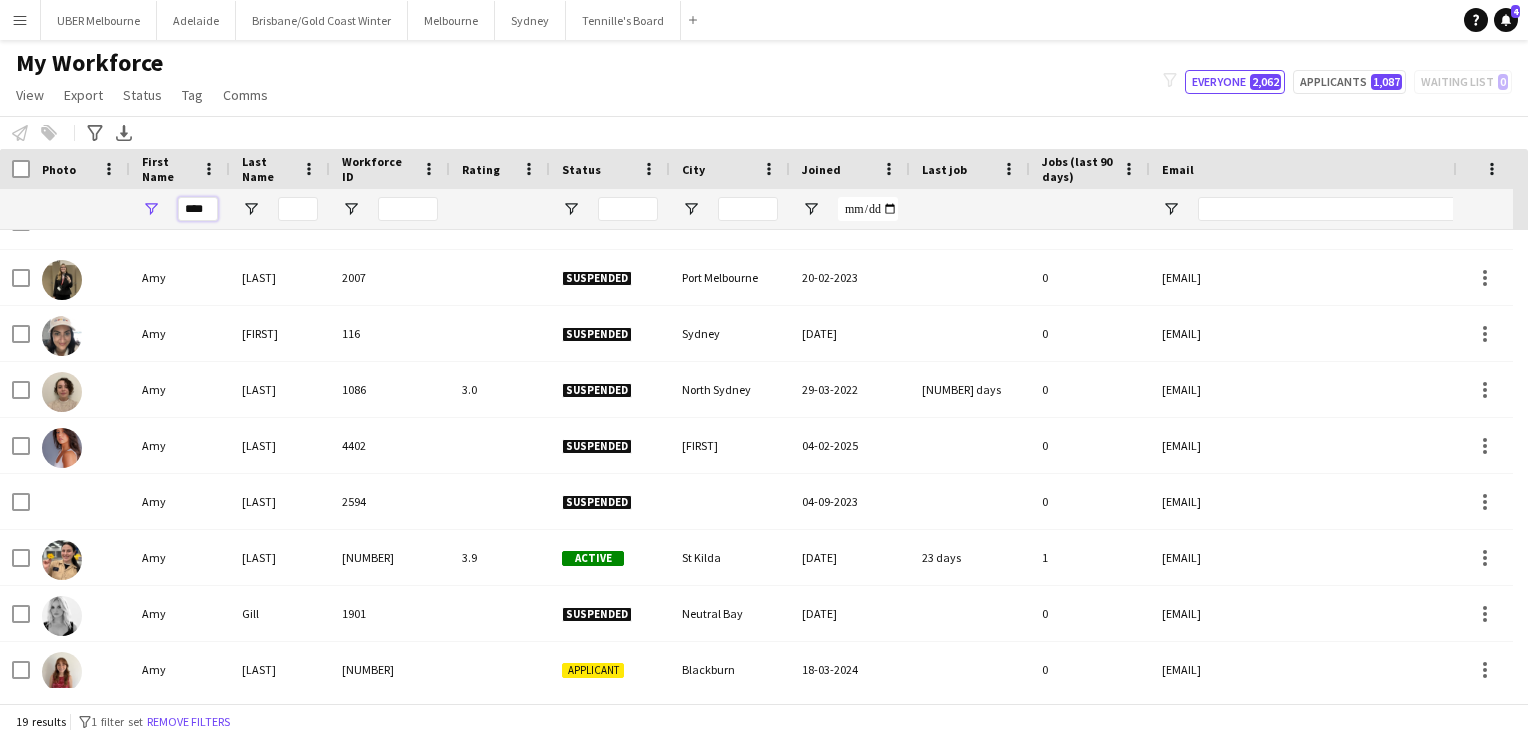 scroll, scrollTop: 101, scrollLeft: 0, axis: vertical 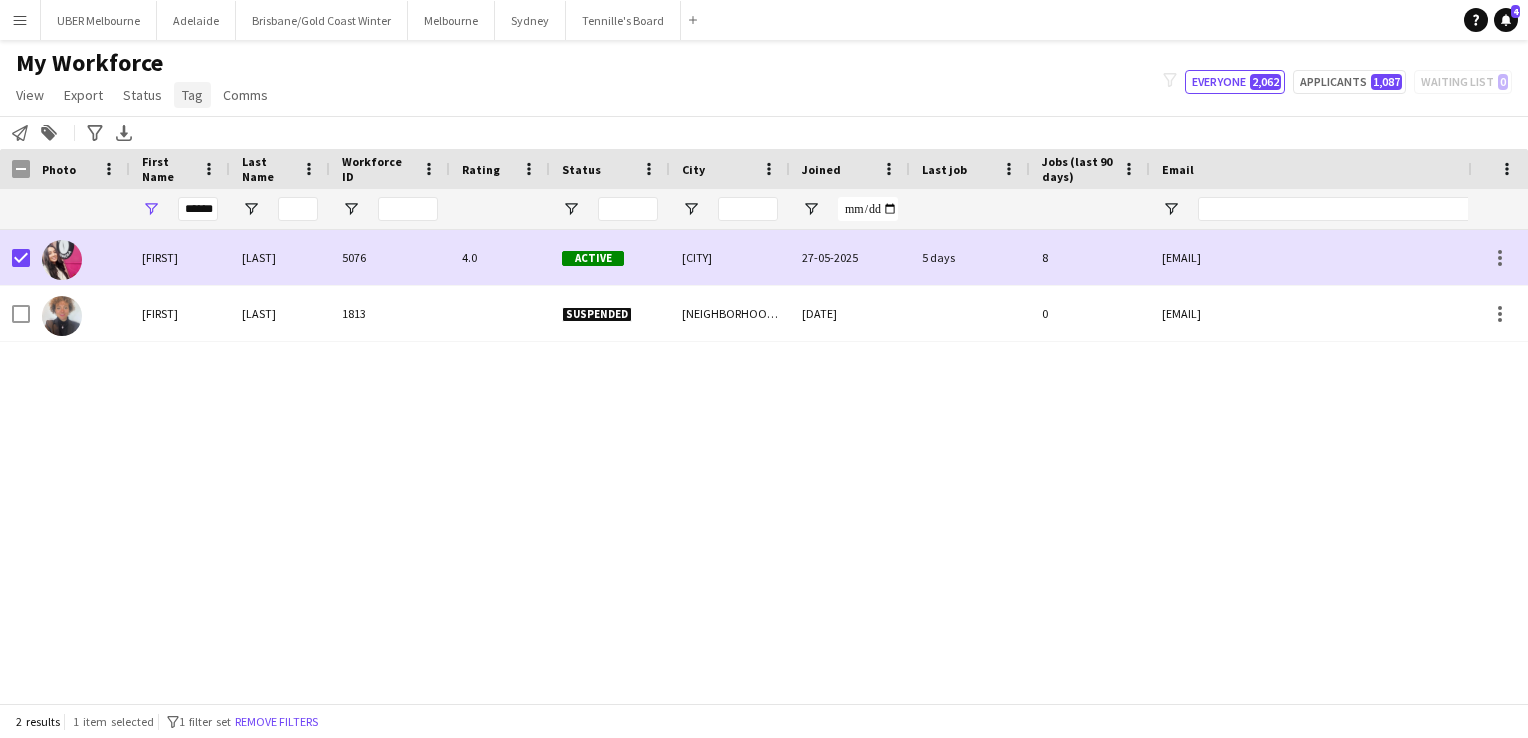 click on "Tag" 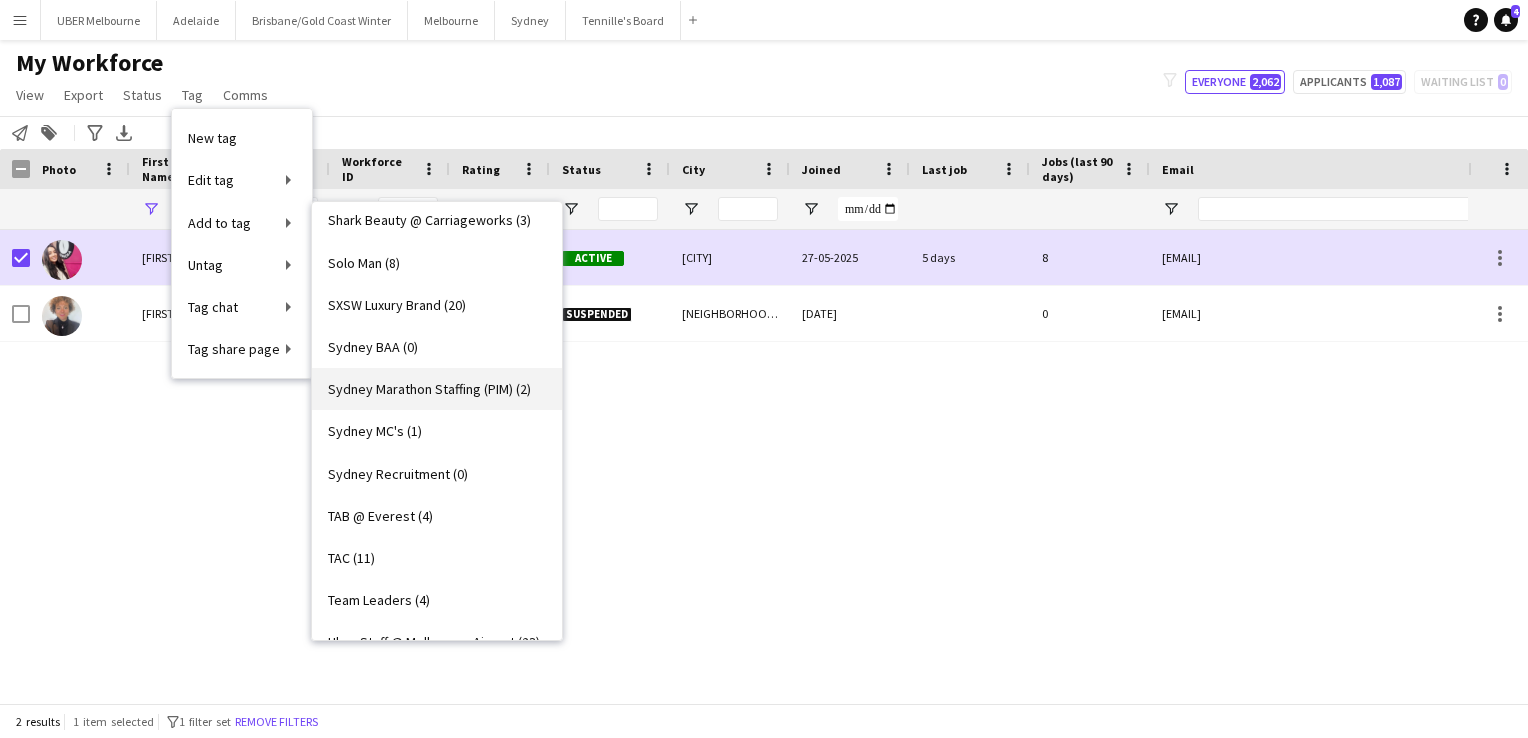 click on "Sydney Marathon Staffing (PIM) (2)" at bounding box center (437, 389) 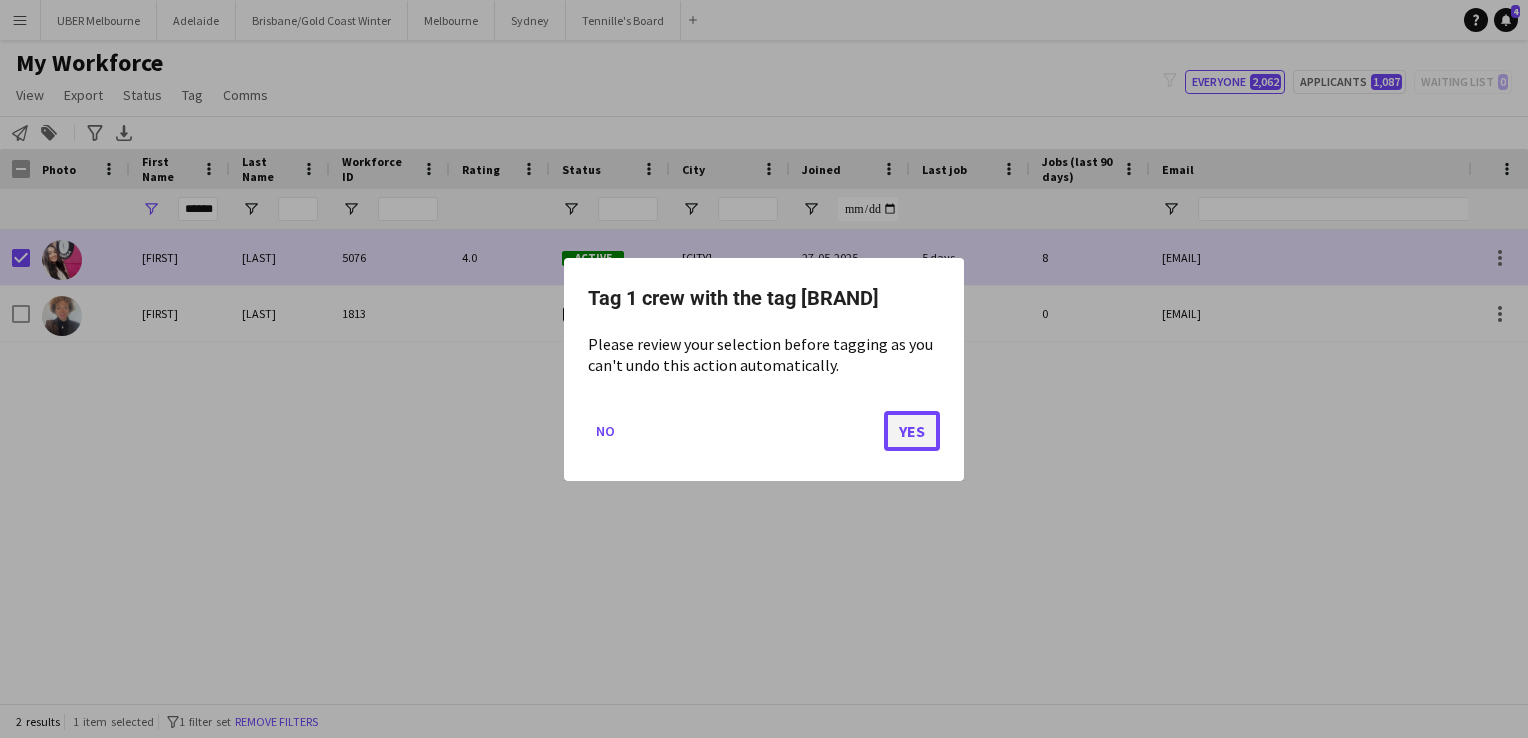 click on "Yes" 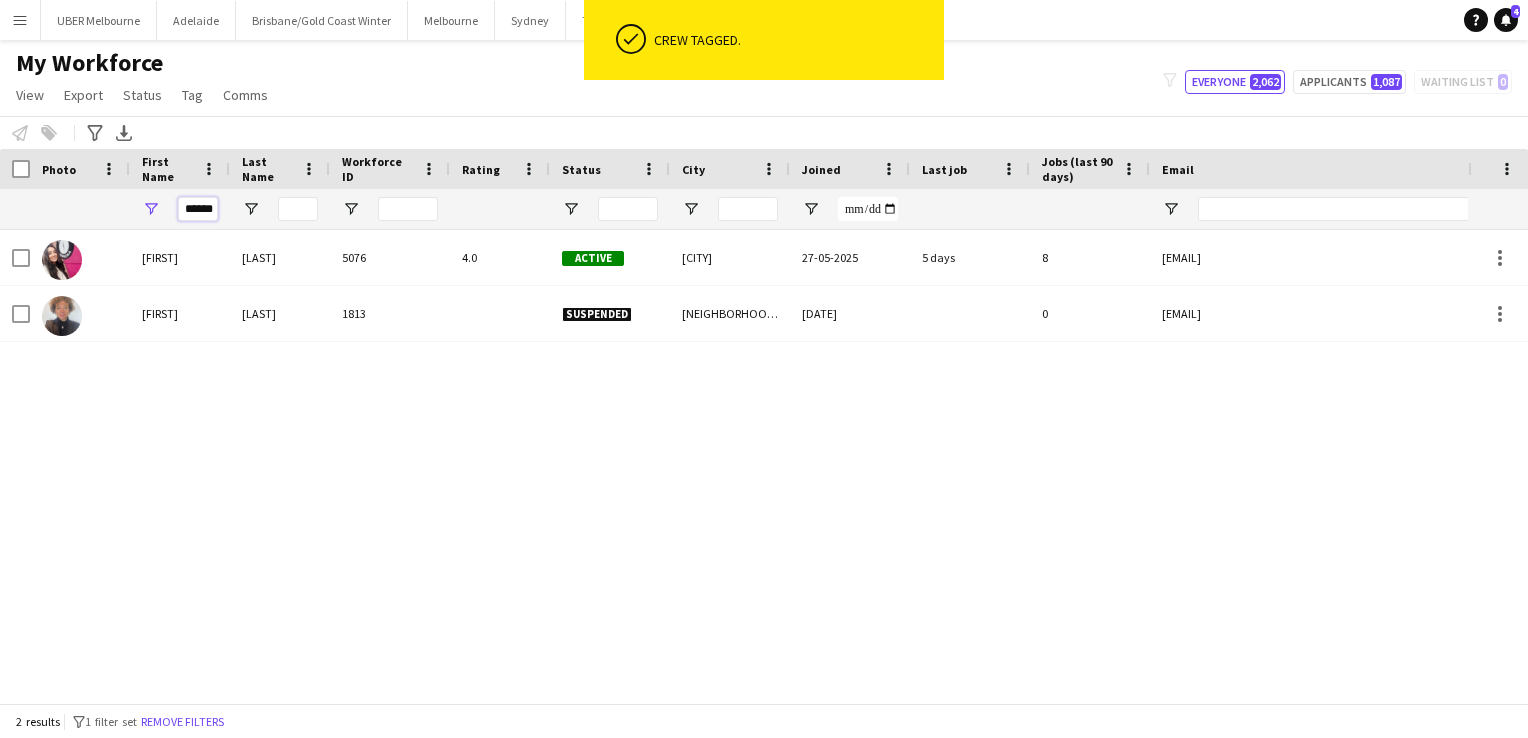 click on "******" at bounding box center [198, 209] 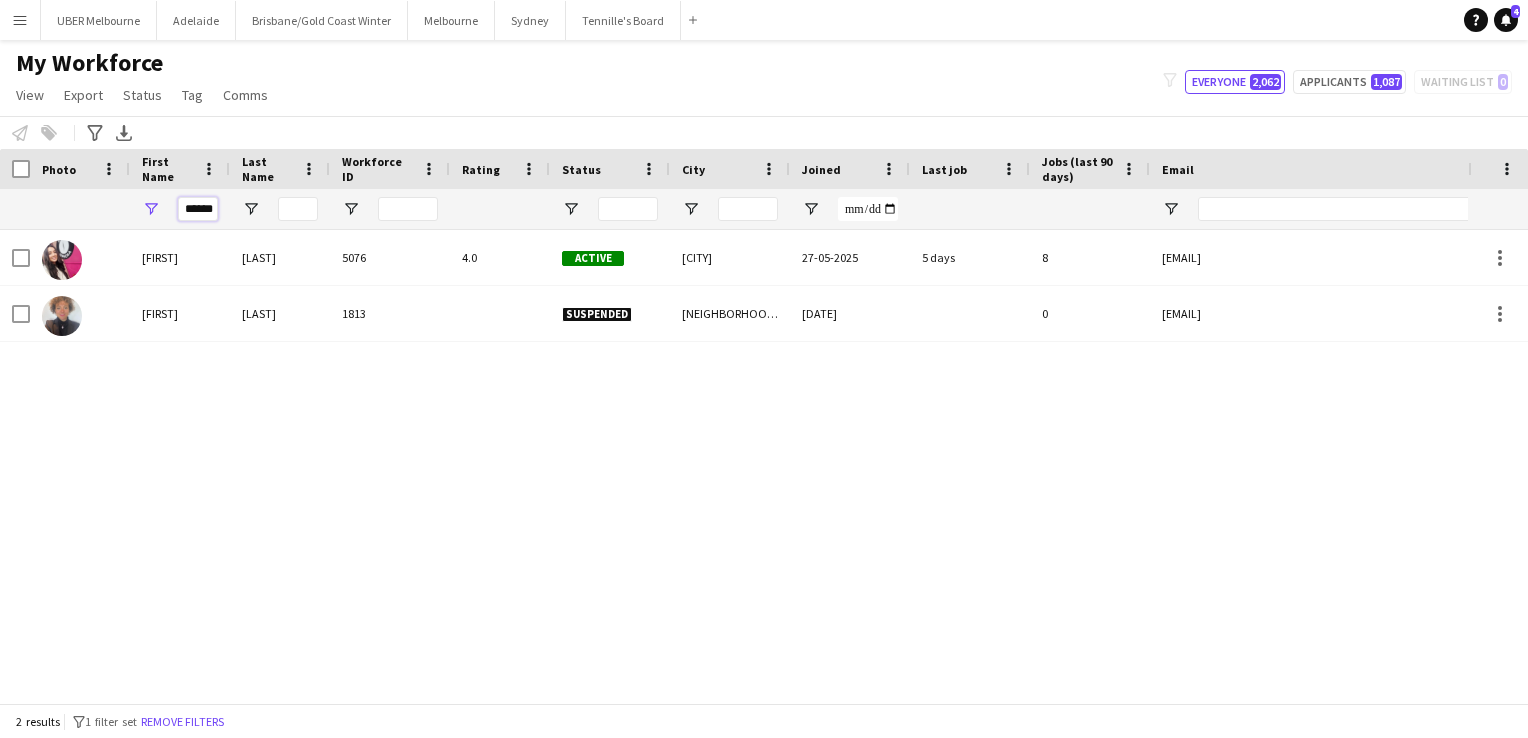 click on "******" at bounding box center (198, 209) 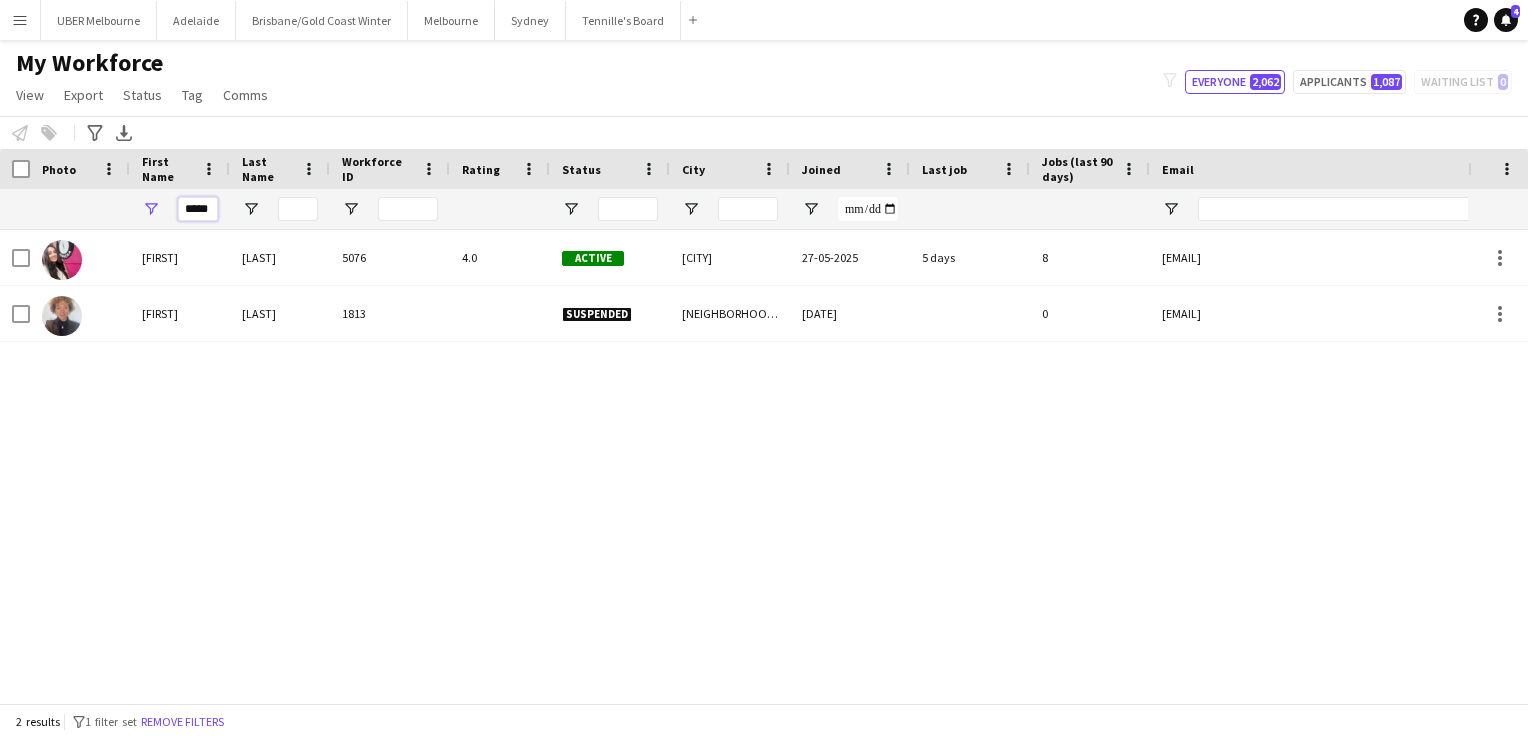 scroll, scrollTop: 0, scrollLeft: 11, axis: horizontal 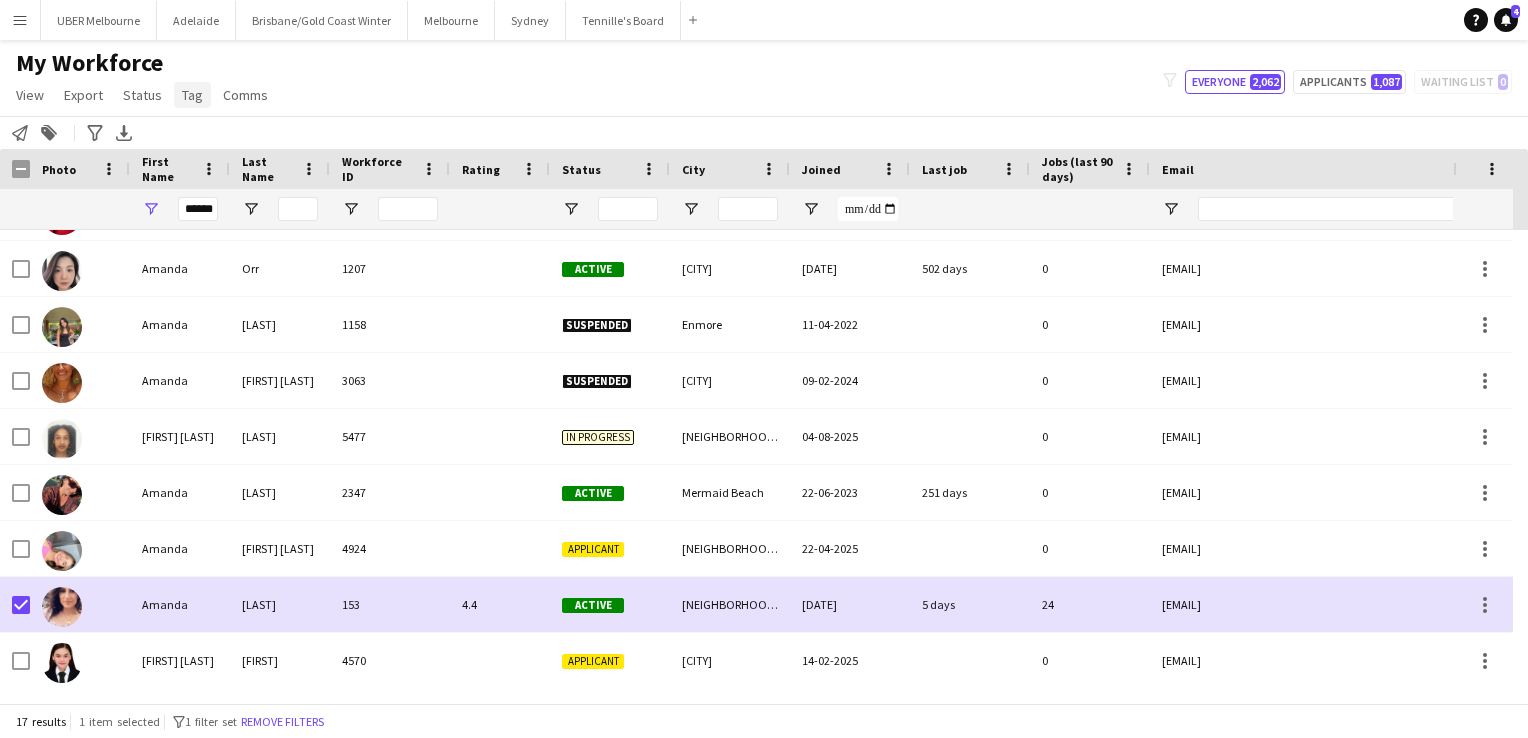 click on "Tag" 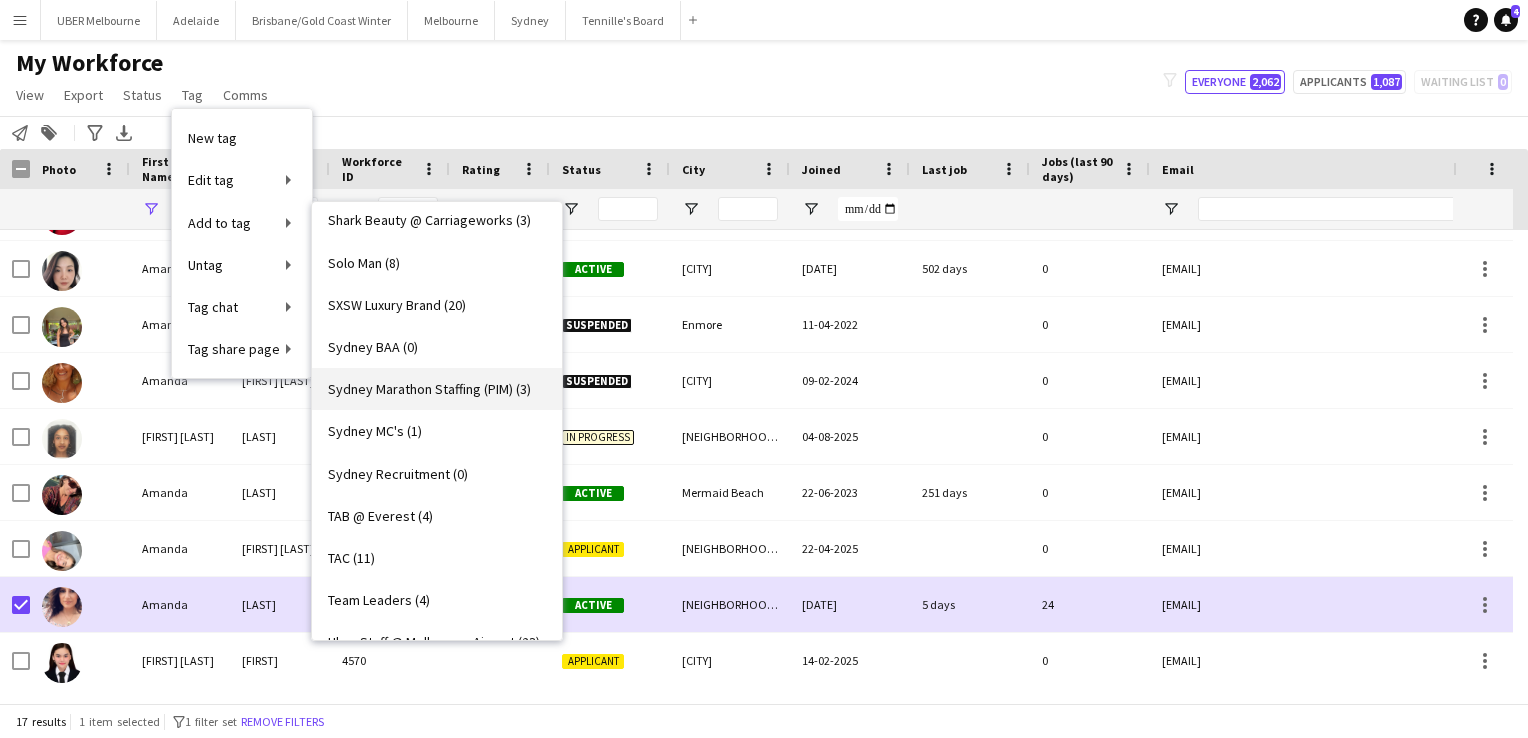 click on "Sydney Marathon Staffing (PIM) (3)" at bounding box center (437, 389) 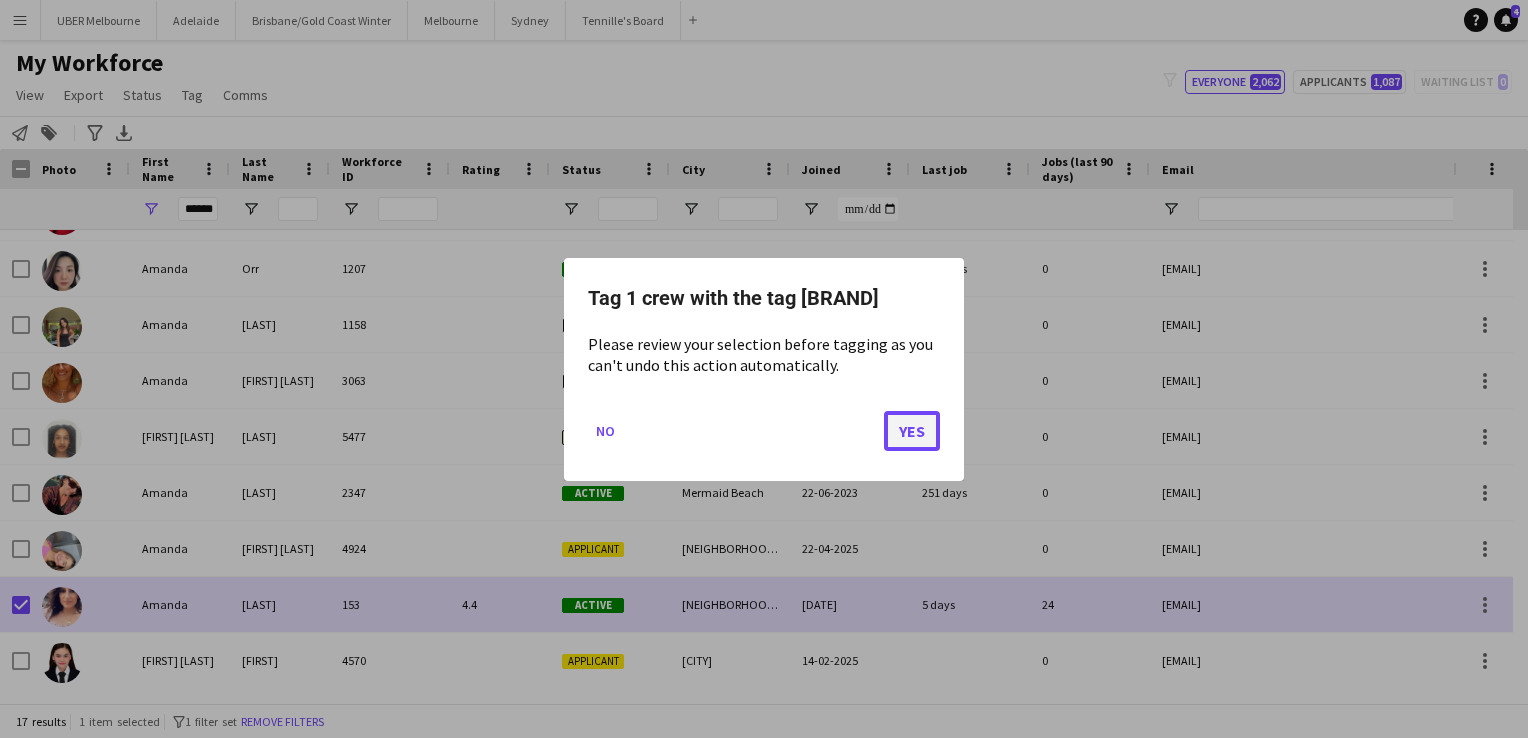 click on "Yes" 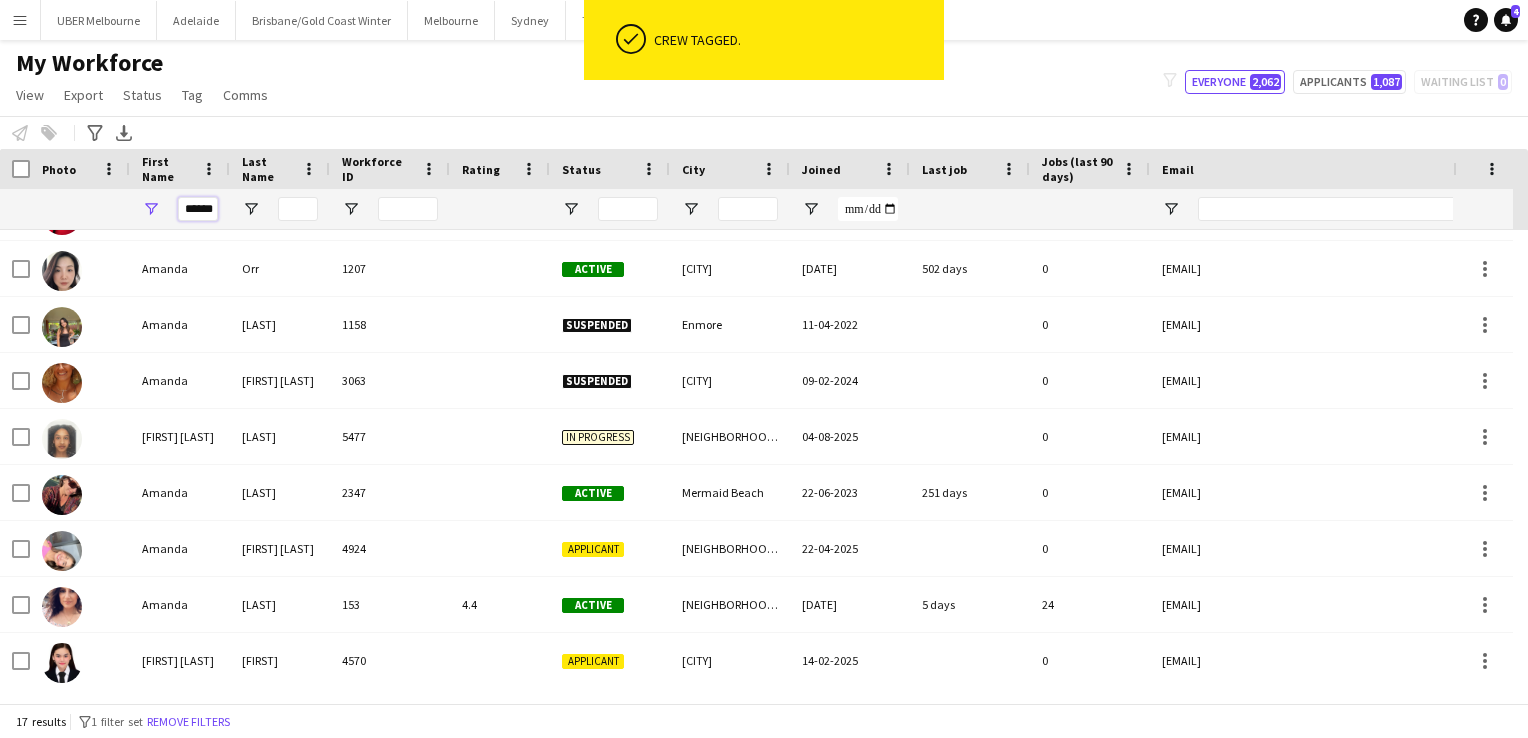 click on "******" at bounding box center (198, 209) 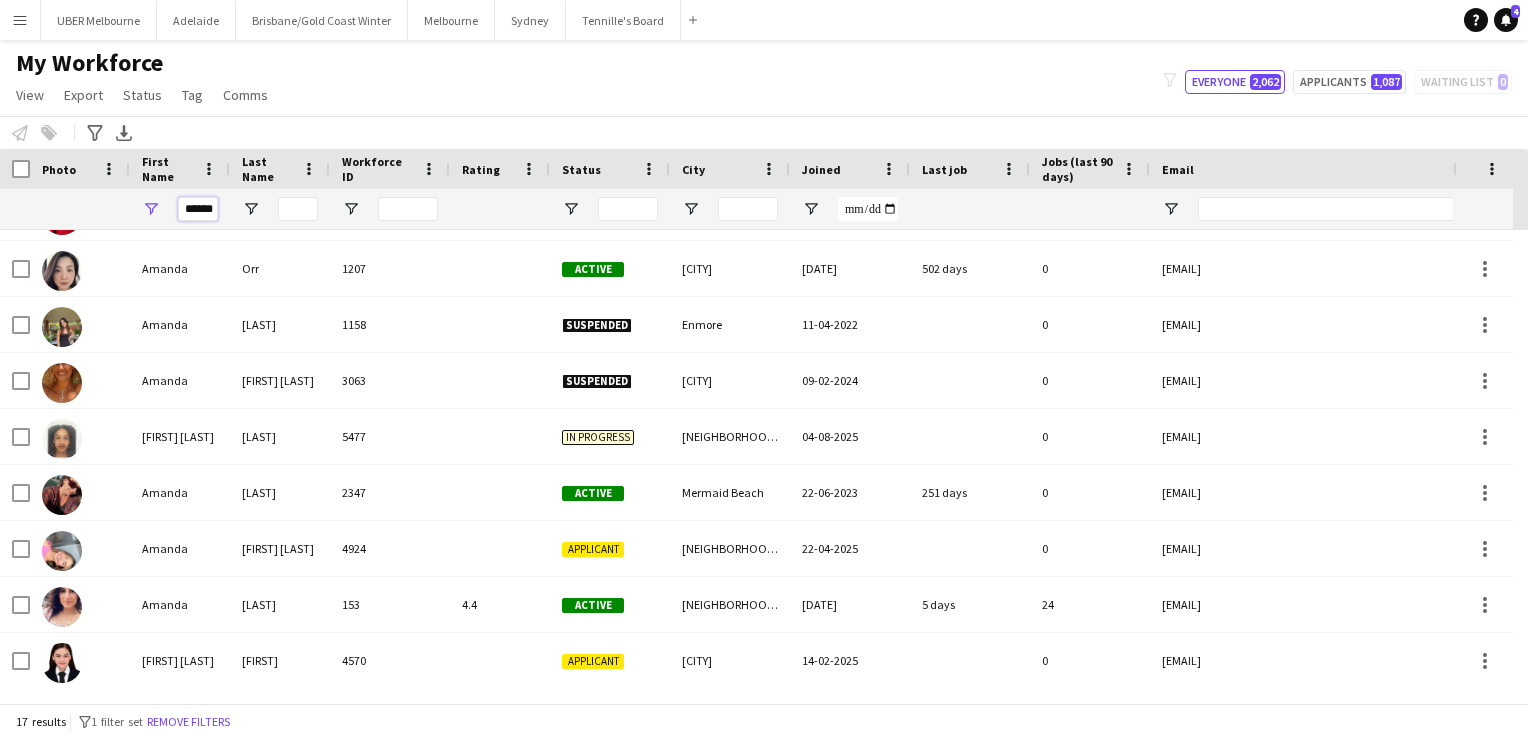 click on "******" at bounding box center [198, 209] 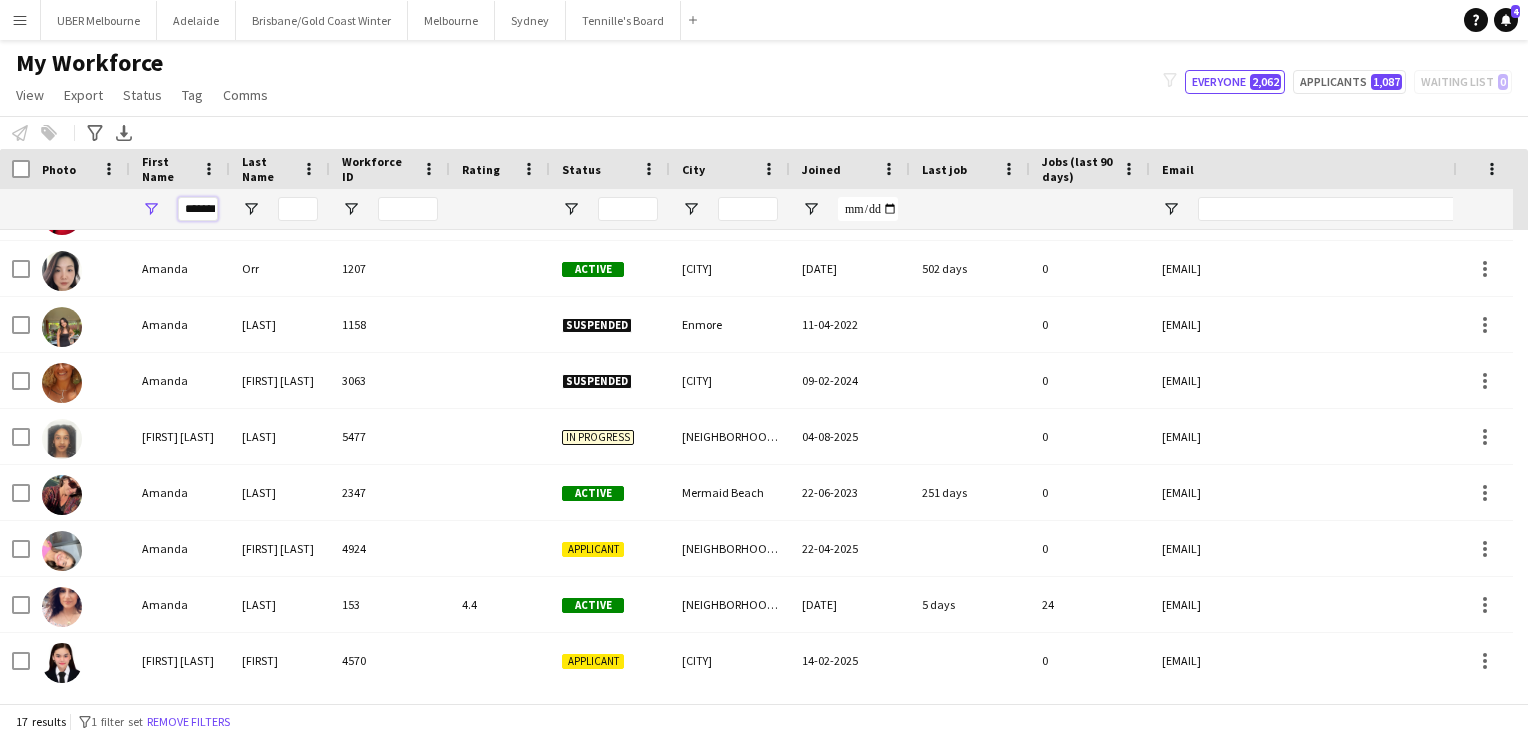 scroll, scrollTop: 0, scrollLeft: 1, axis: horizontal 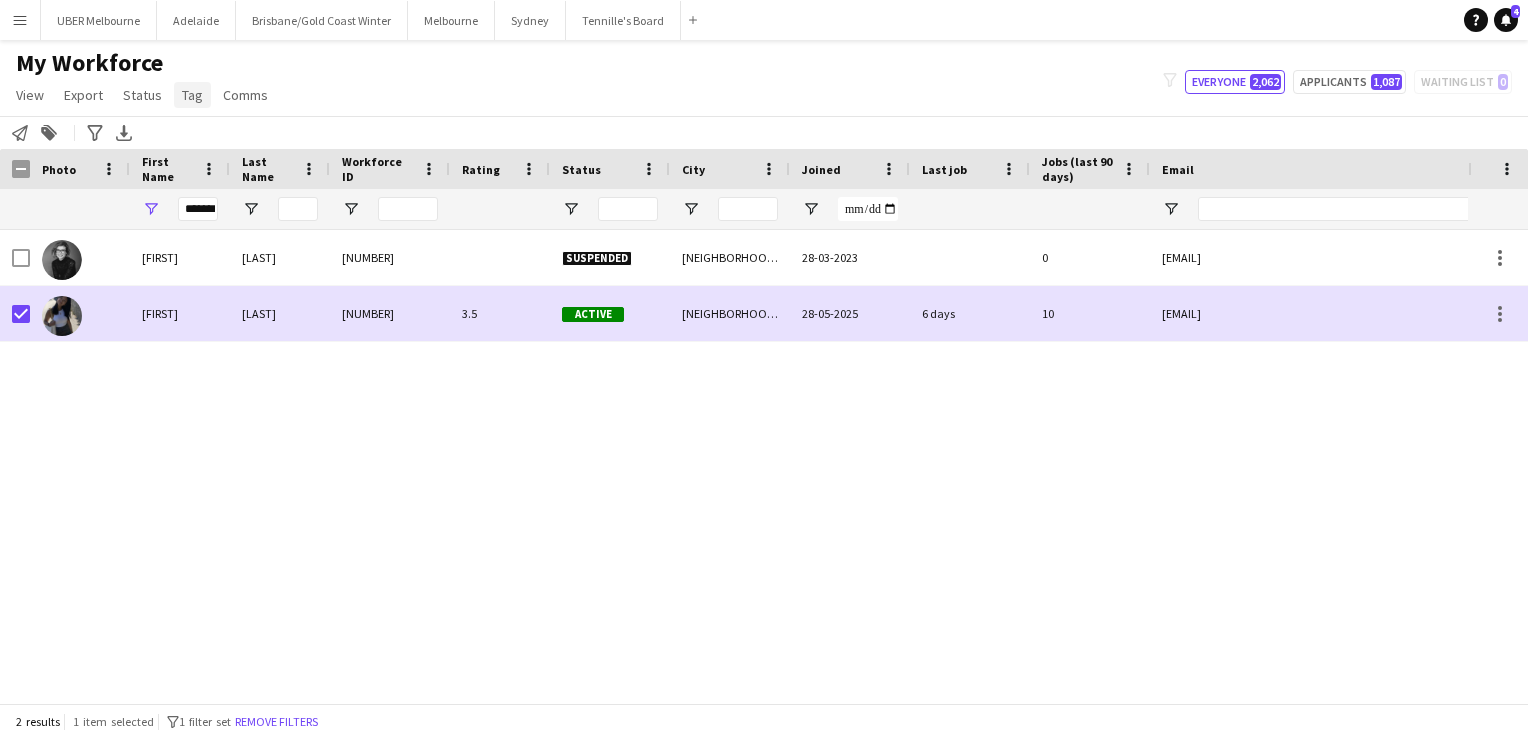 click on "Tag" 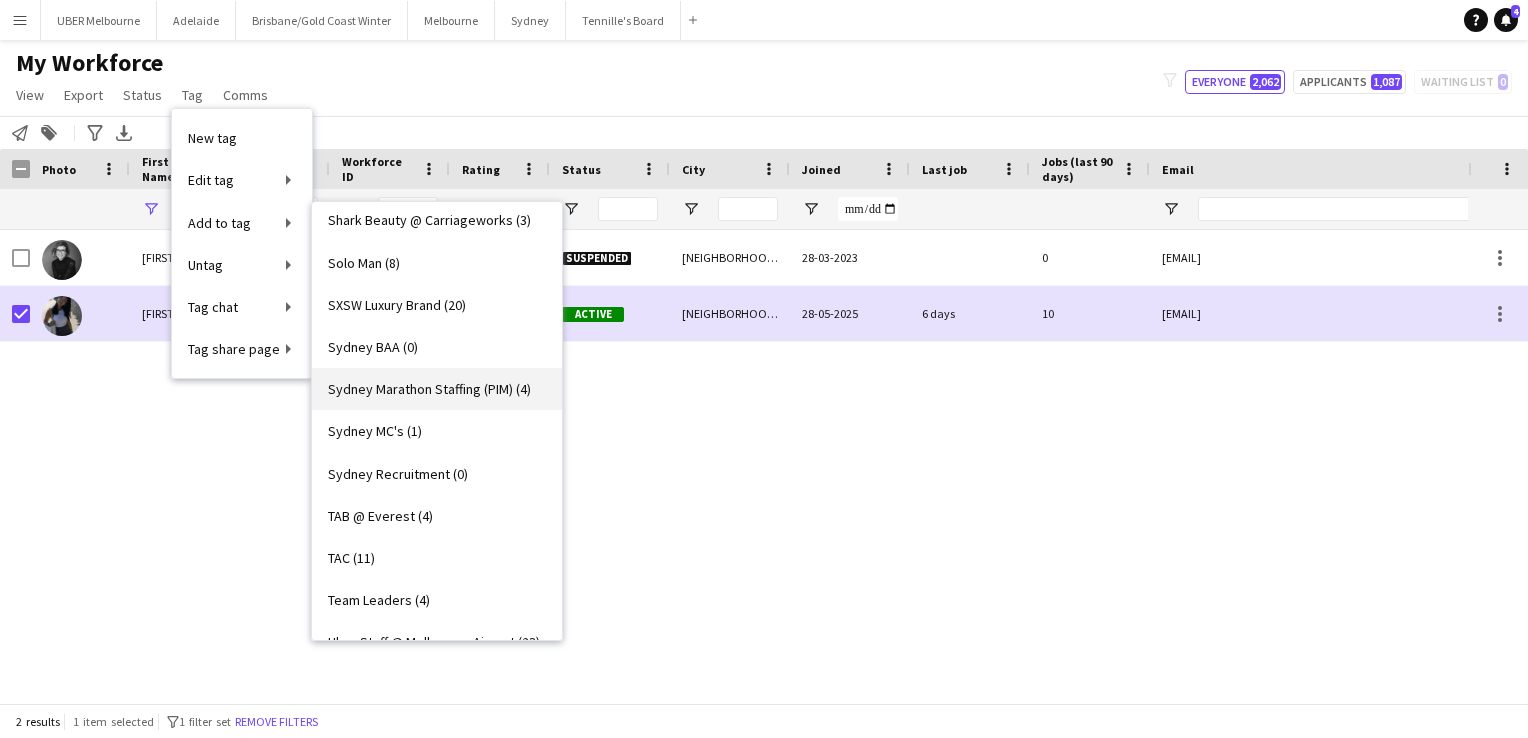 click on "Sydney Marathon Staffing (PIM) (4)" at bounding box center [429, 389] 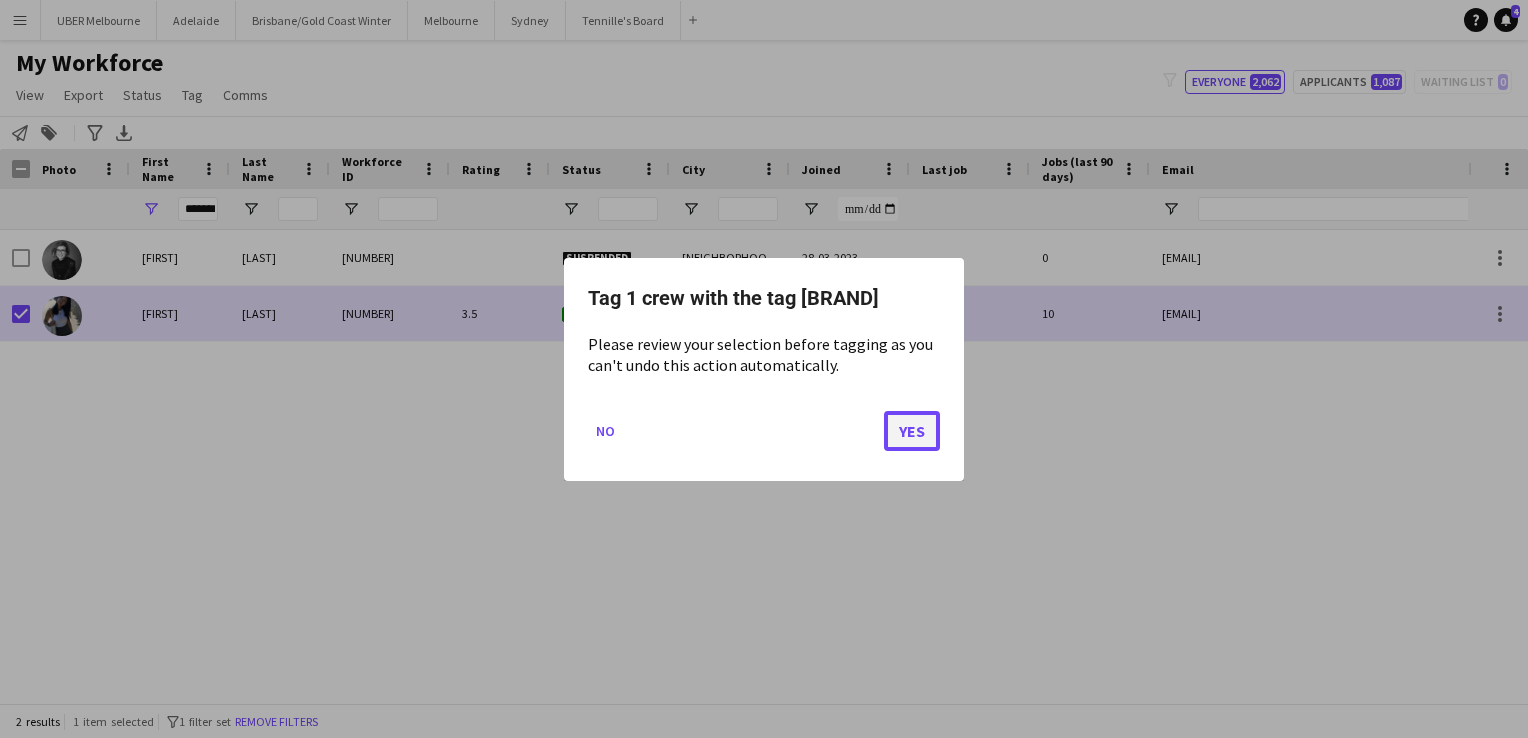 click on "Yes" 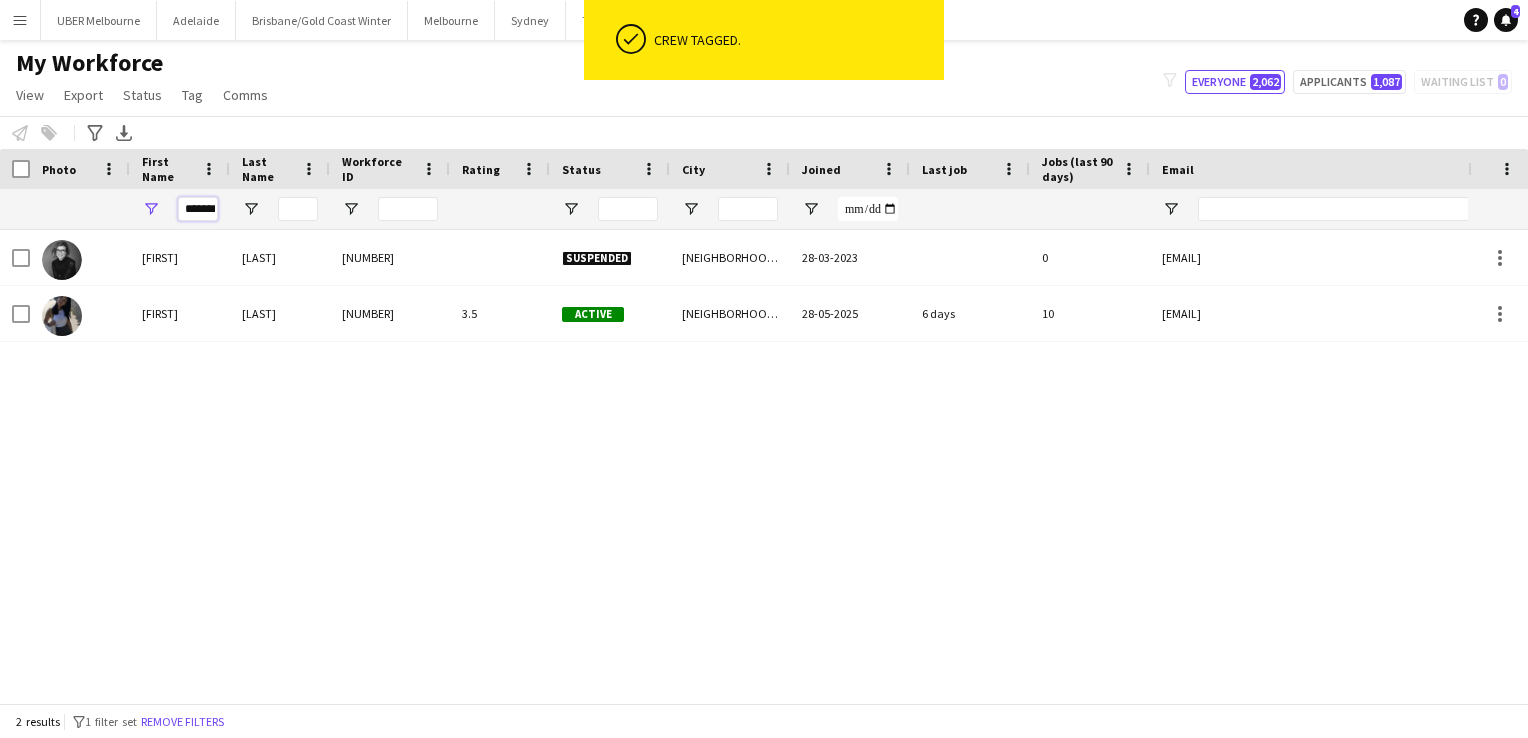 click on "*******" at bounding box center [198, 209] 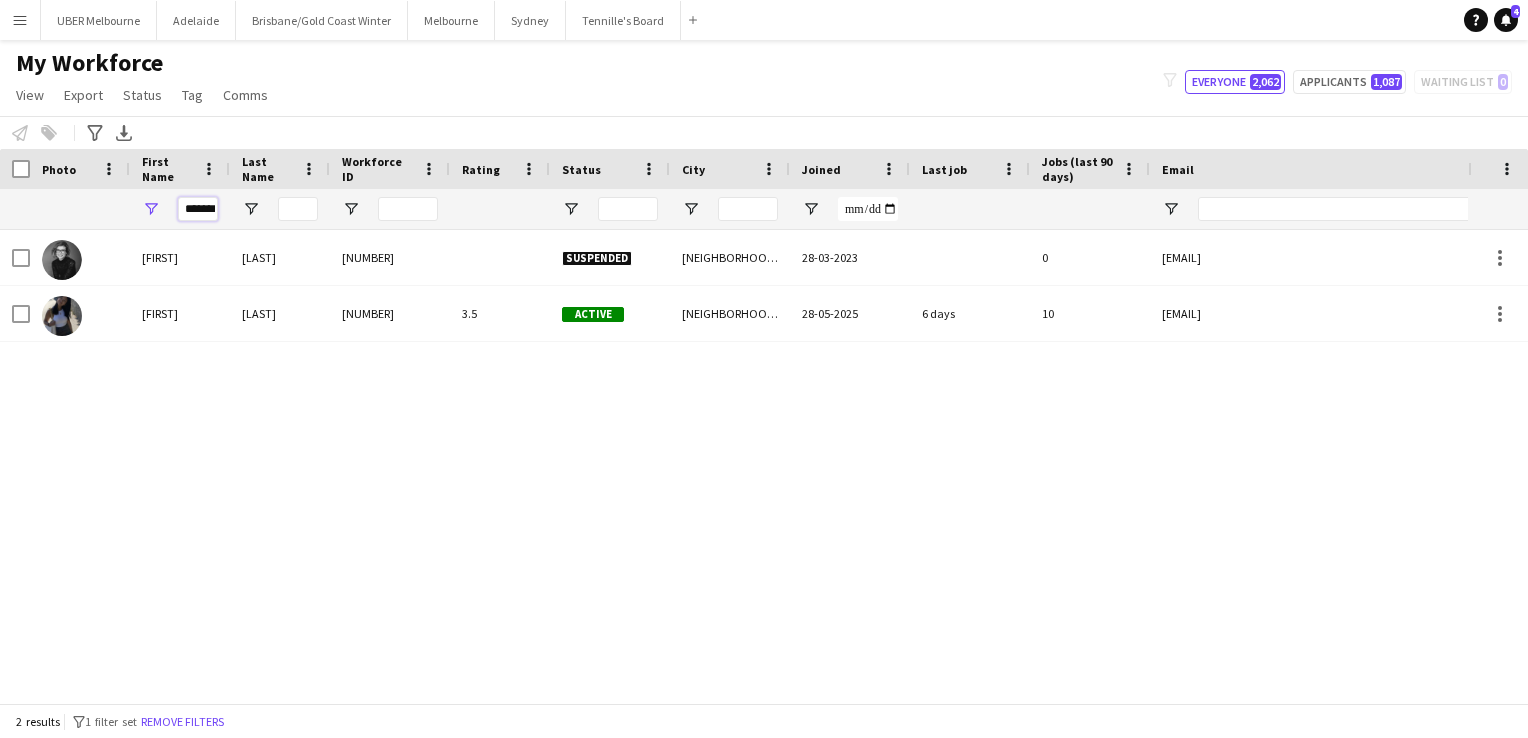 click on "*******" at bounding box center [198, 209] 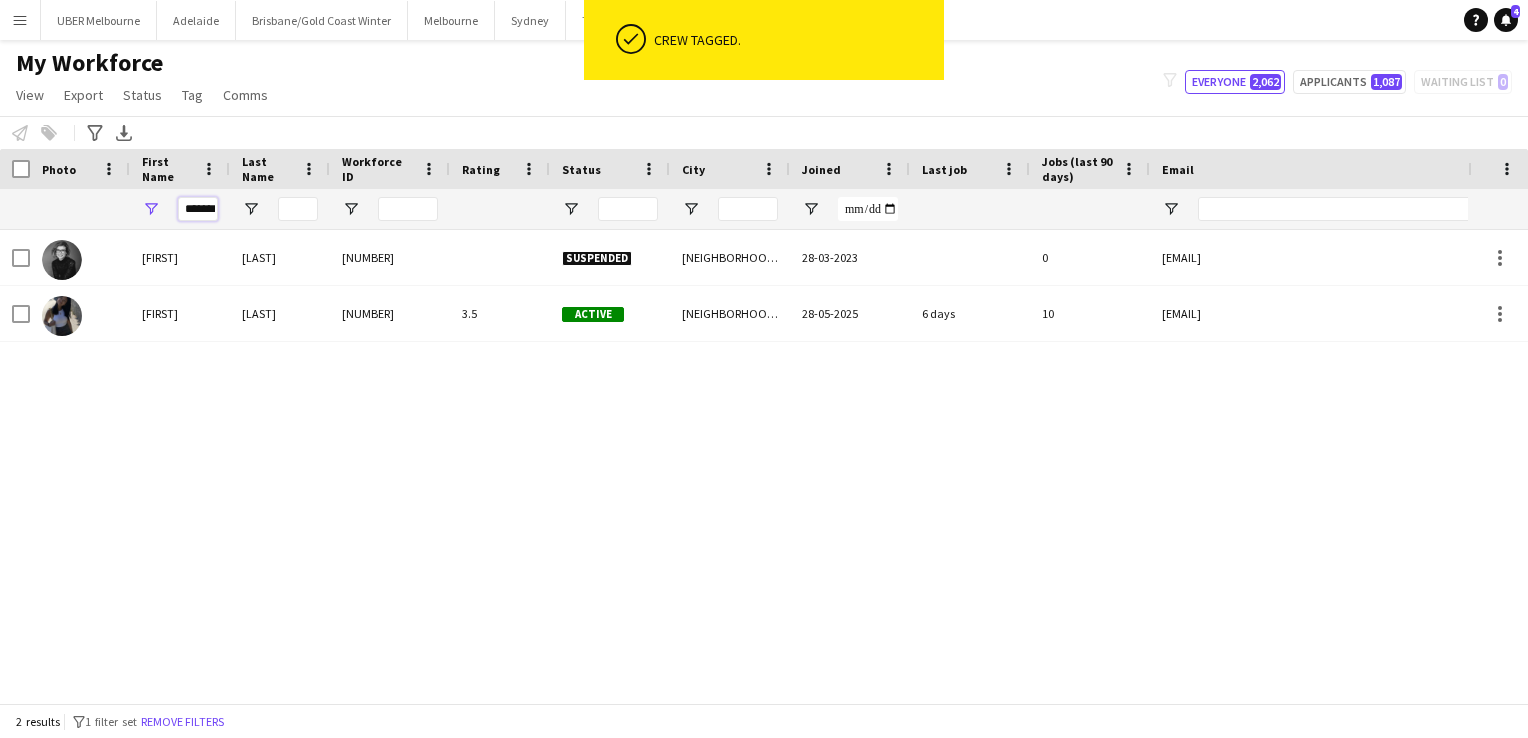 click on "*******" at bounding box center (198, 209) 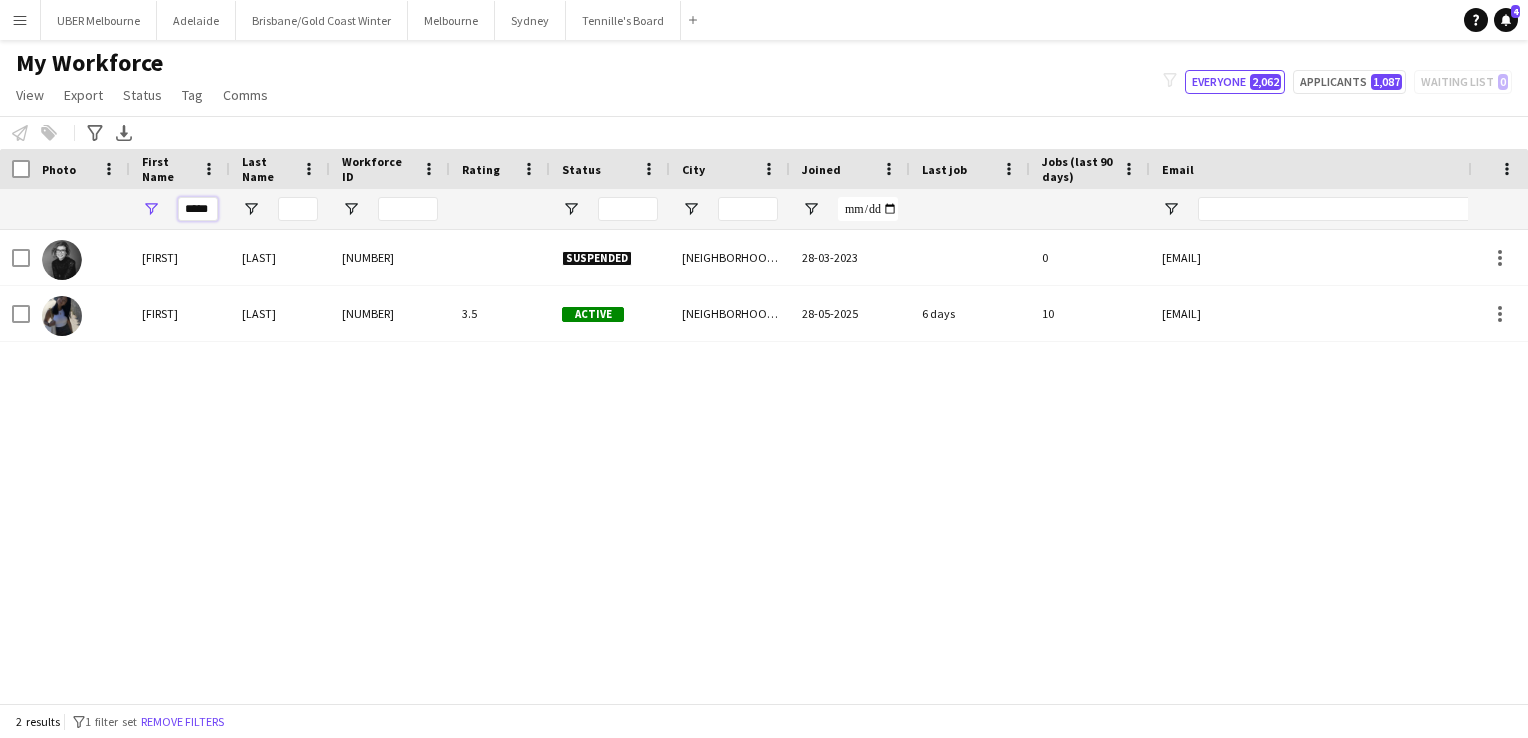scroll, scrollTop: 0, scrollLeft: 2, axis: horizontal 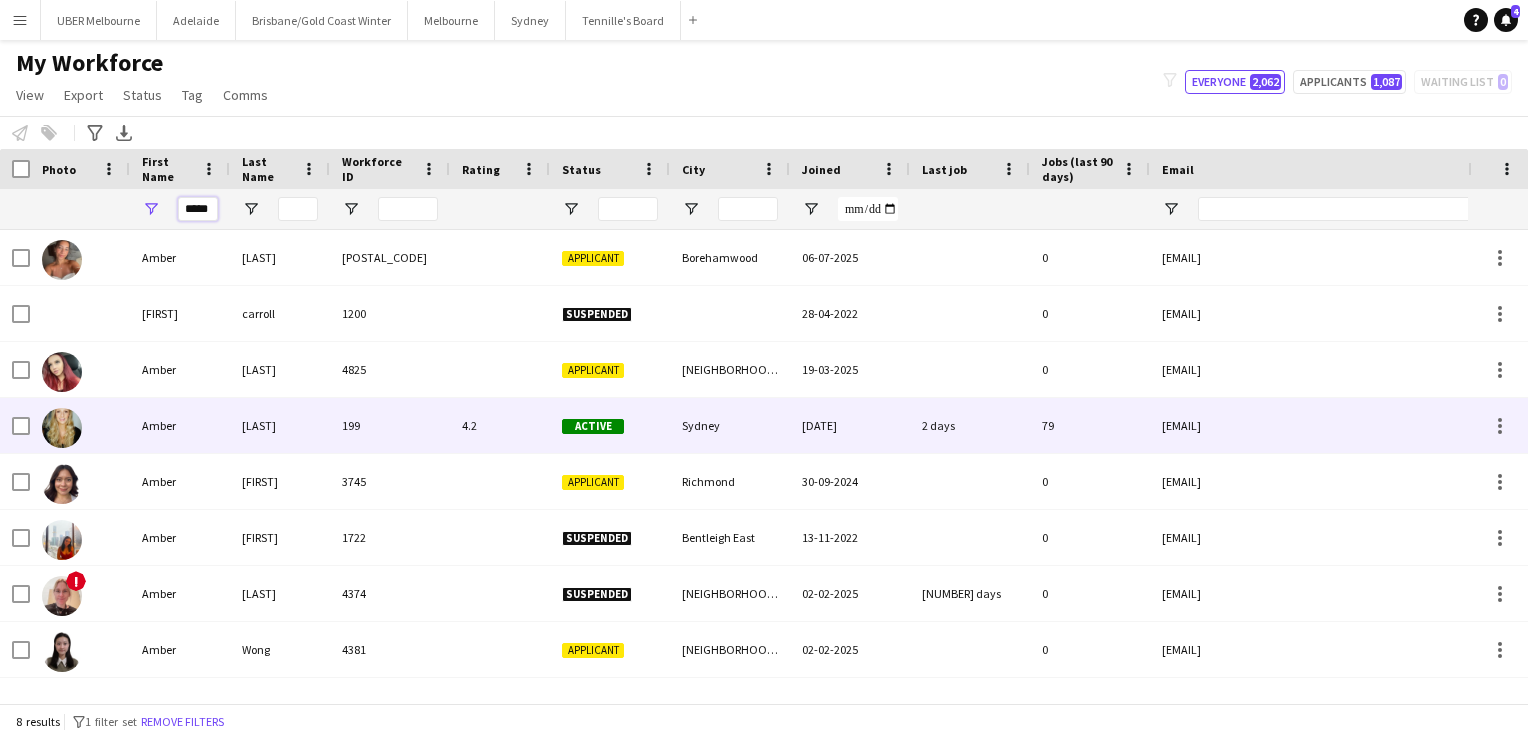 type on "*****" 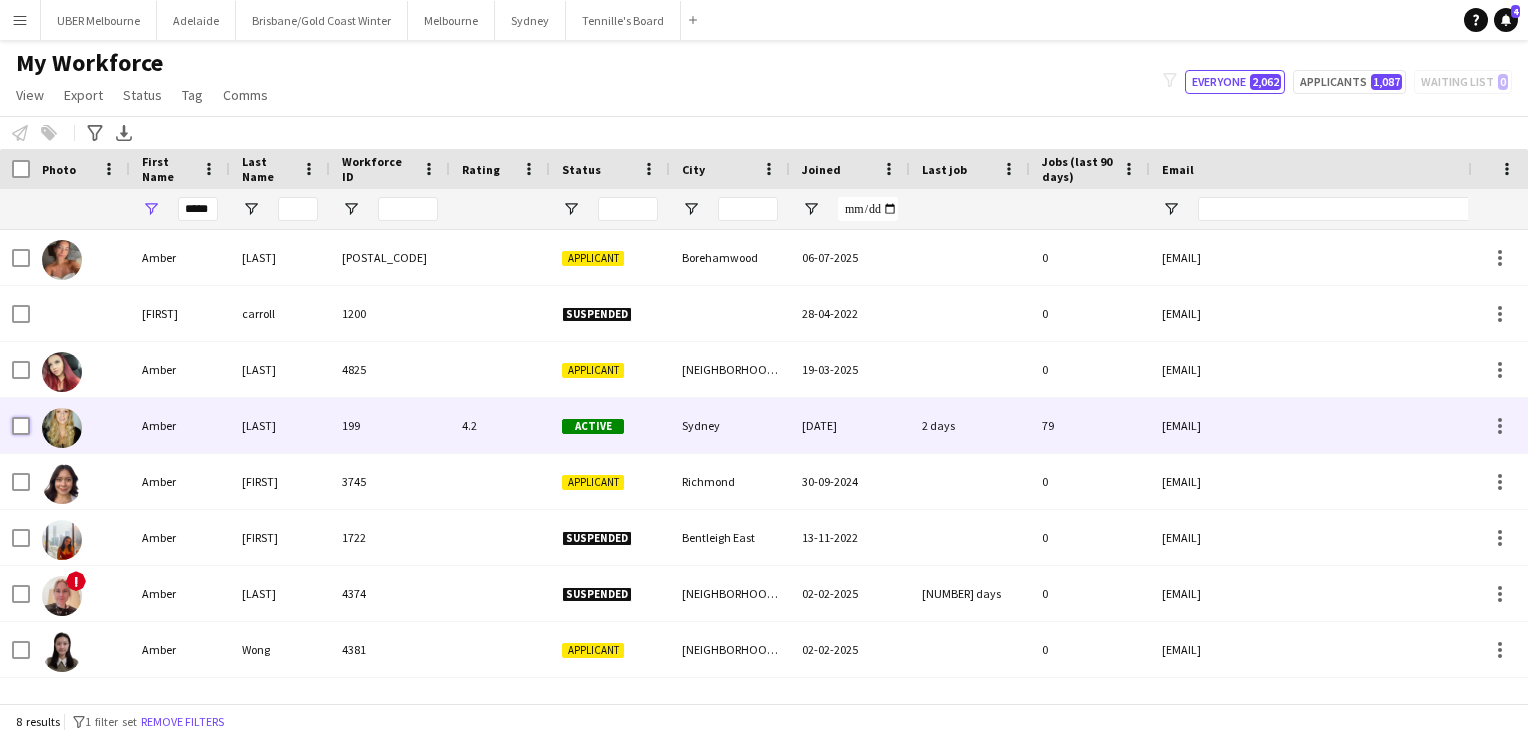 scroll, scrollTop: 0, scrollLeft: 0, axis: both 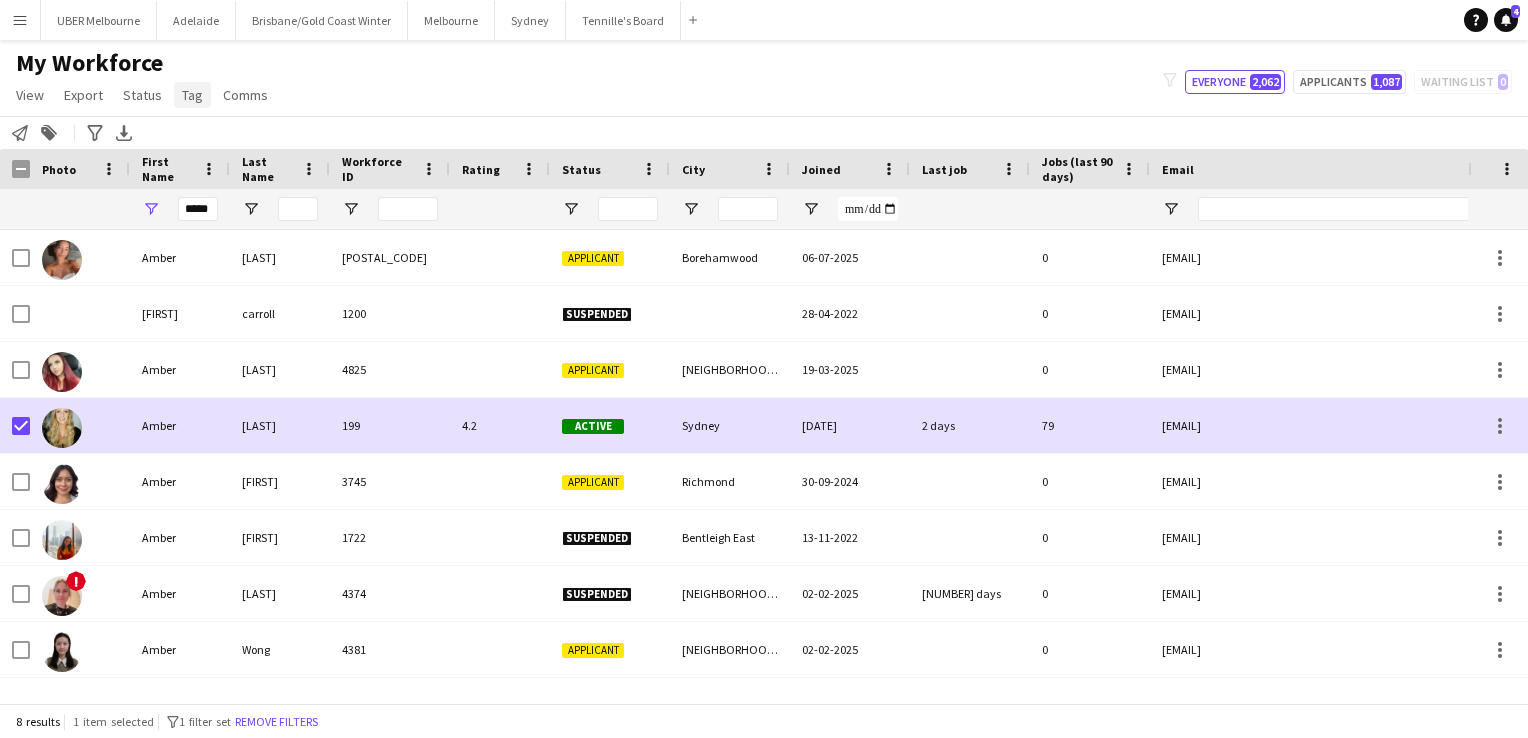 click on "Tag" 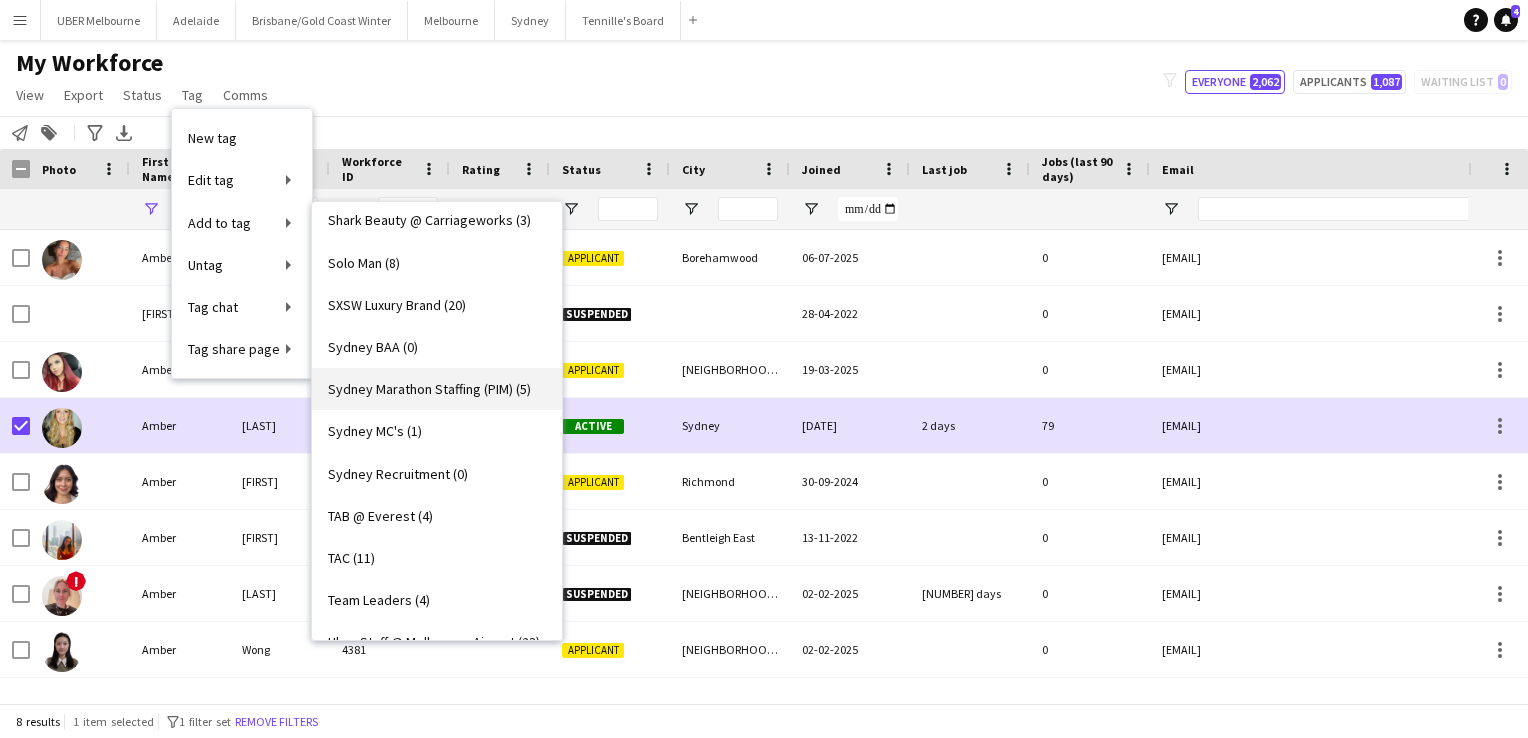 click on "Sydney Marathon Staffing (PIM) (5)" at bounding box center (429, 389) 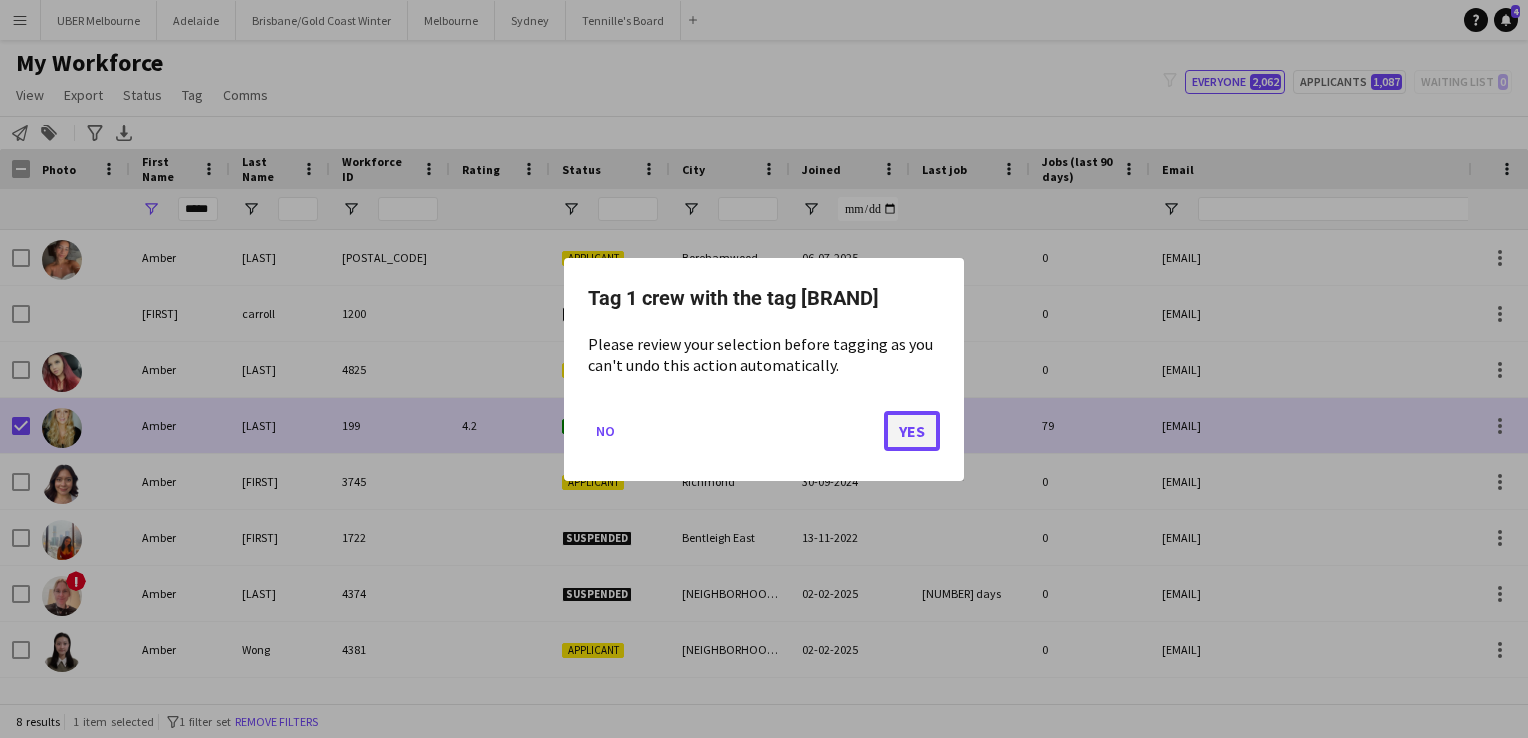 click on "Yes" 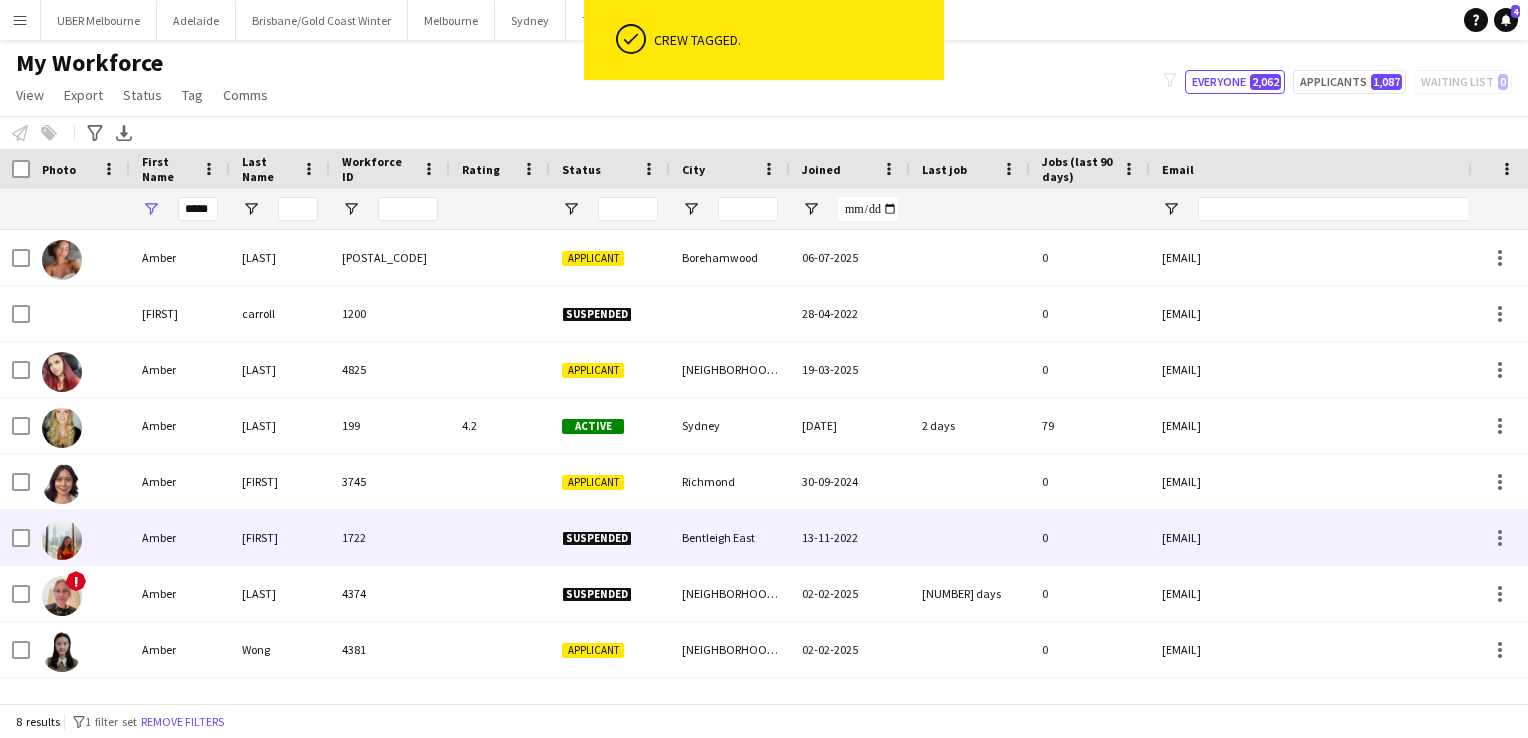 click on "Amber" at bounding box center (180, 537) 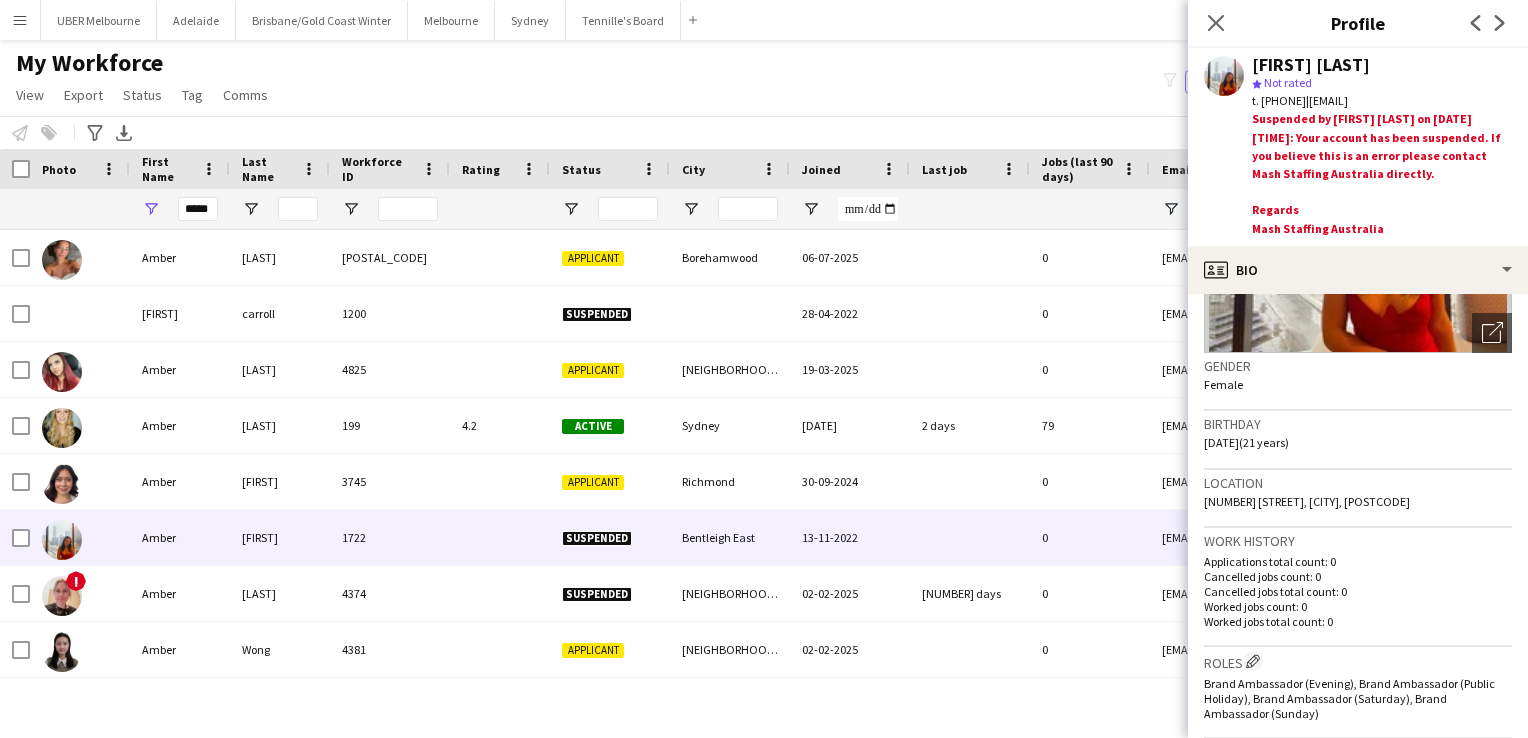 scroll, scrollTop: 0, scrollLeft: 0, axis: both 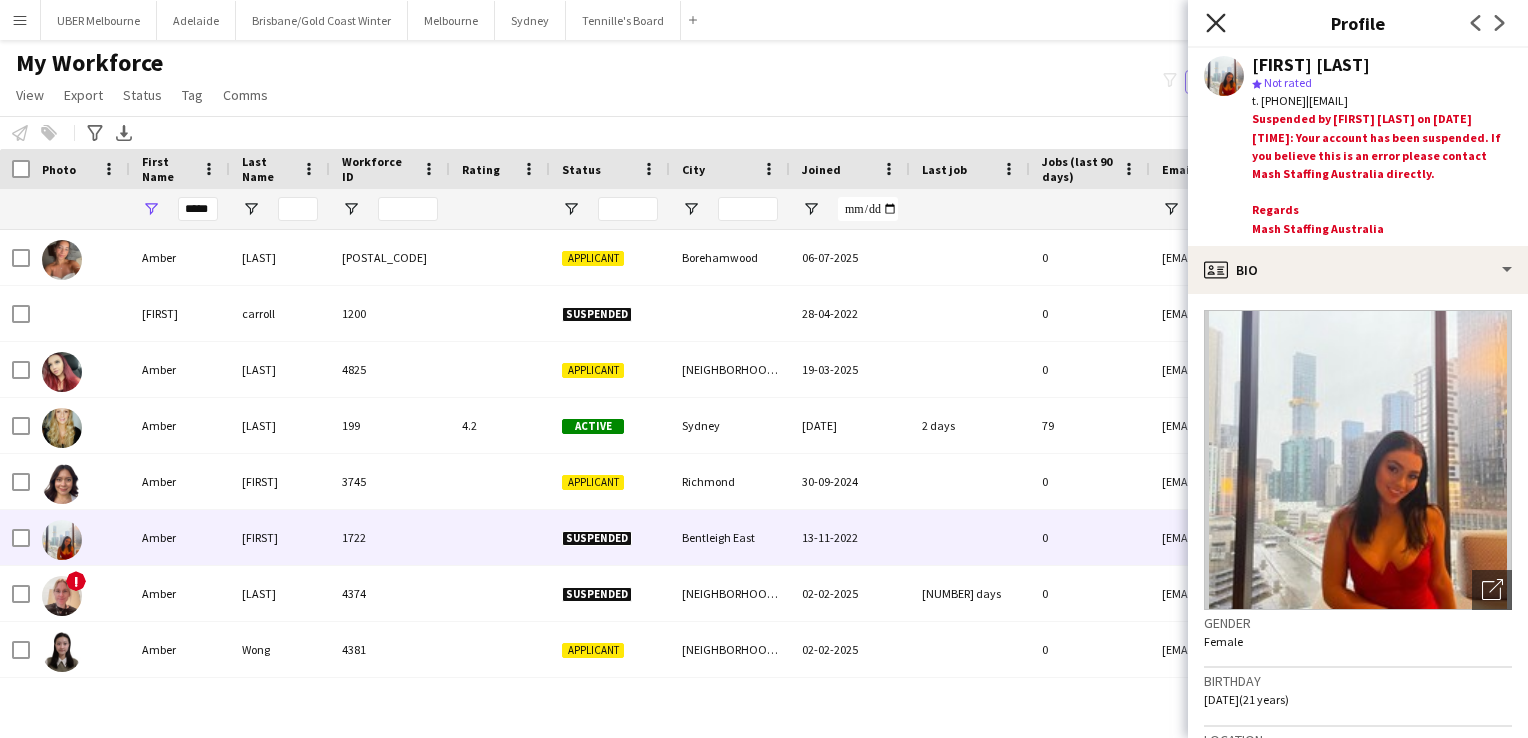 click on "Close pop-in" 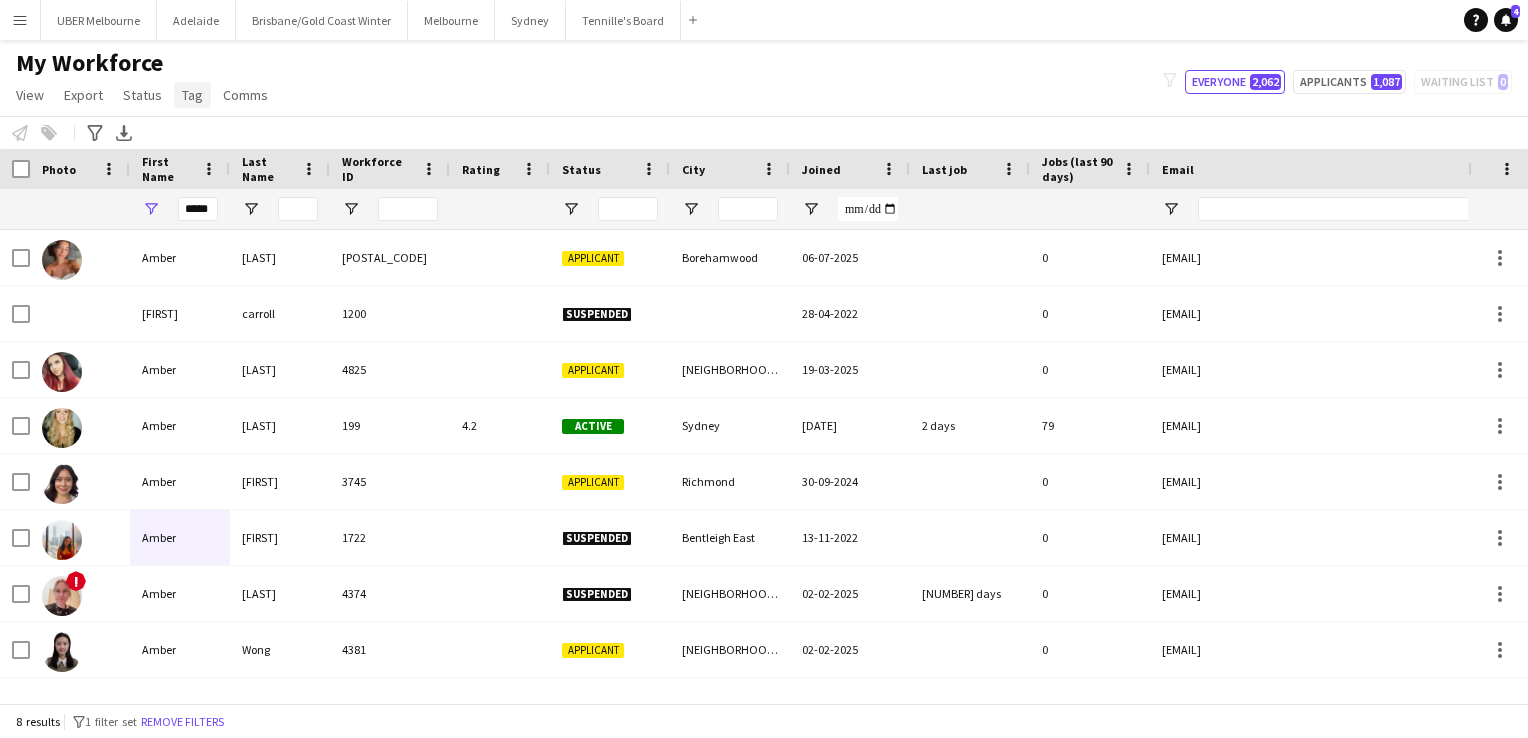 click on "Tag" 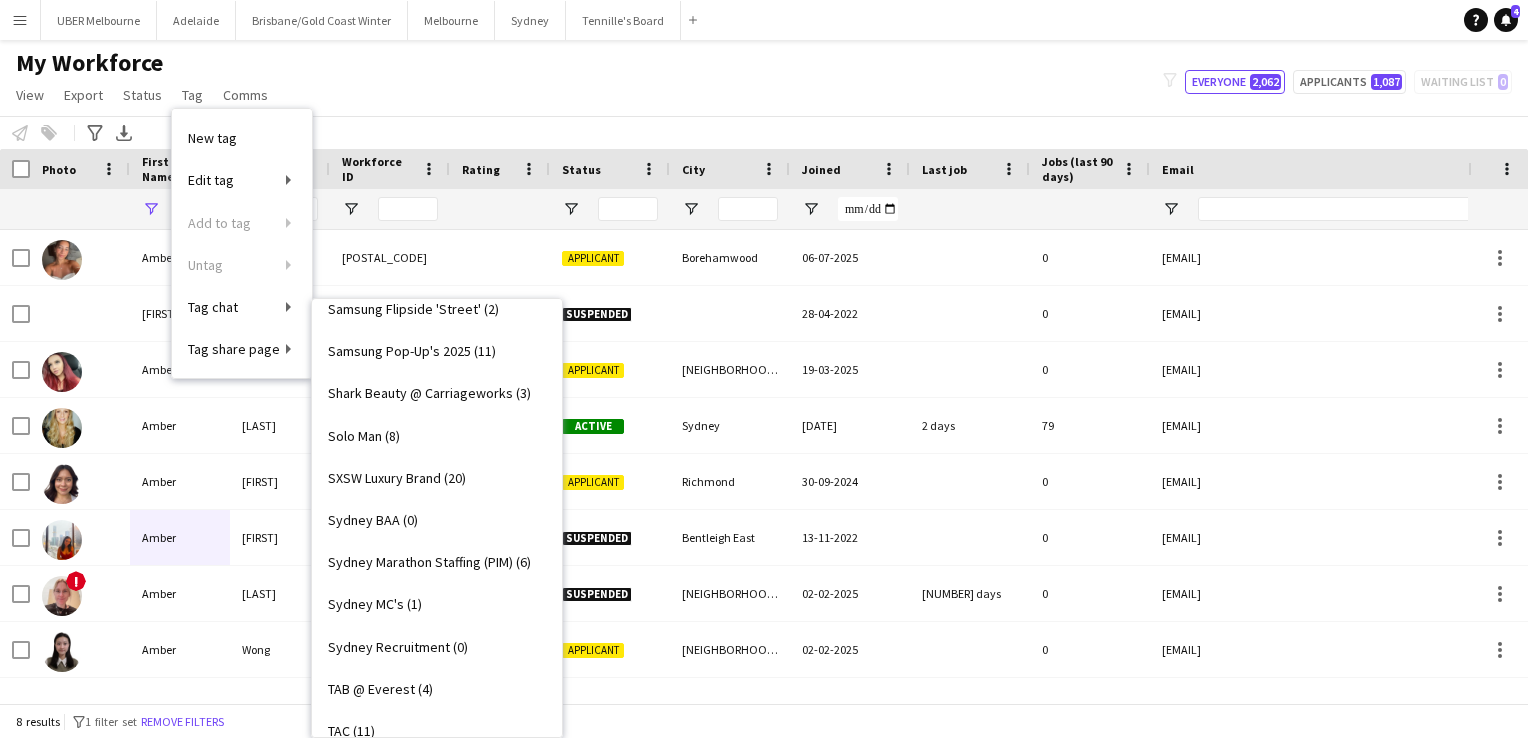 scroll, scrollTop: 3480, scrollLeft: 0, axis: vertical 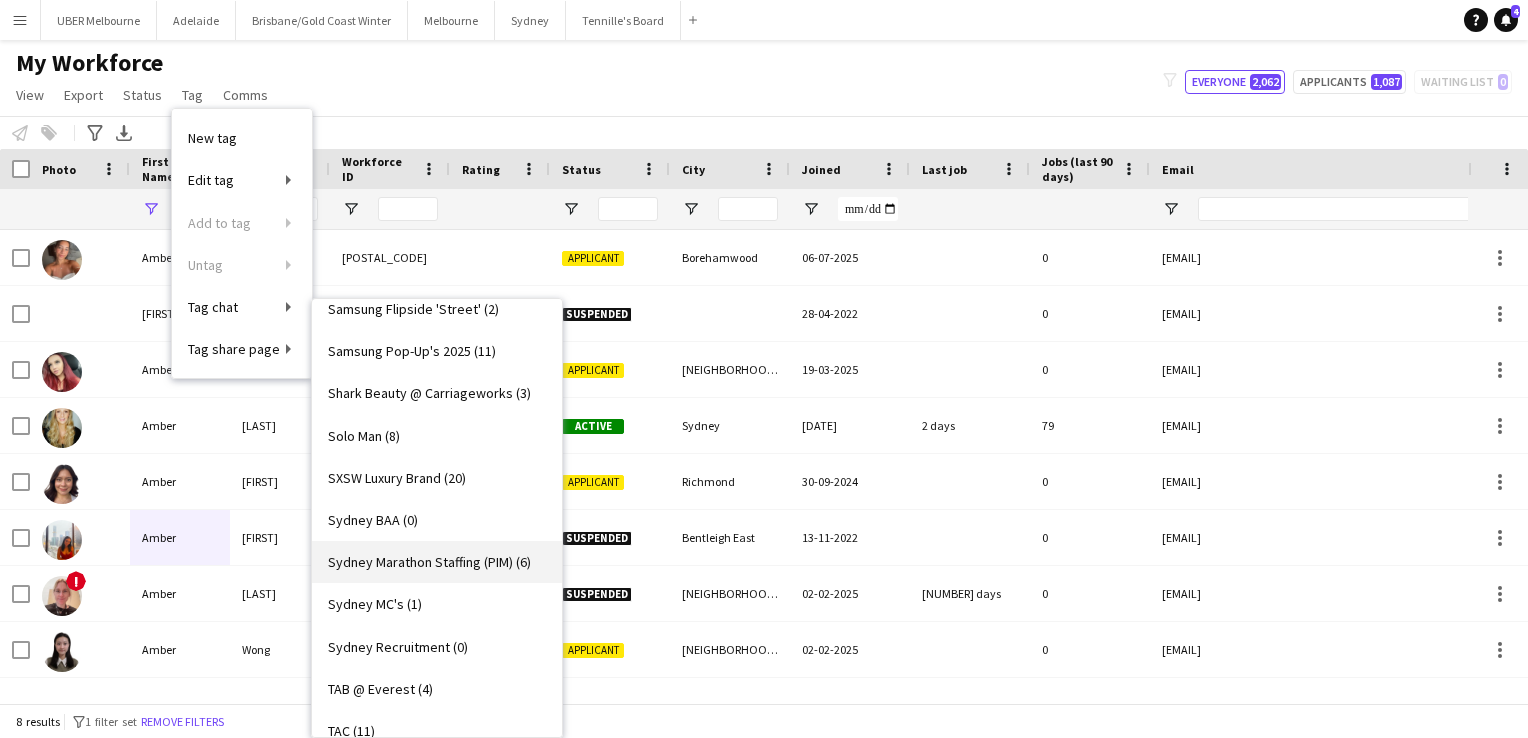 click on "Sydney Marathon Staffing (PIM) (6)" at bounding box center (429, 562) 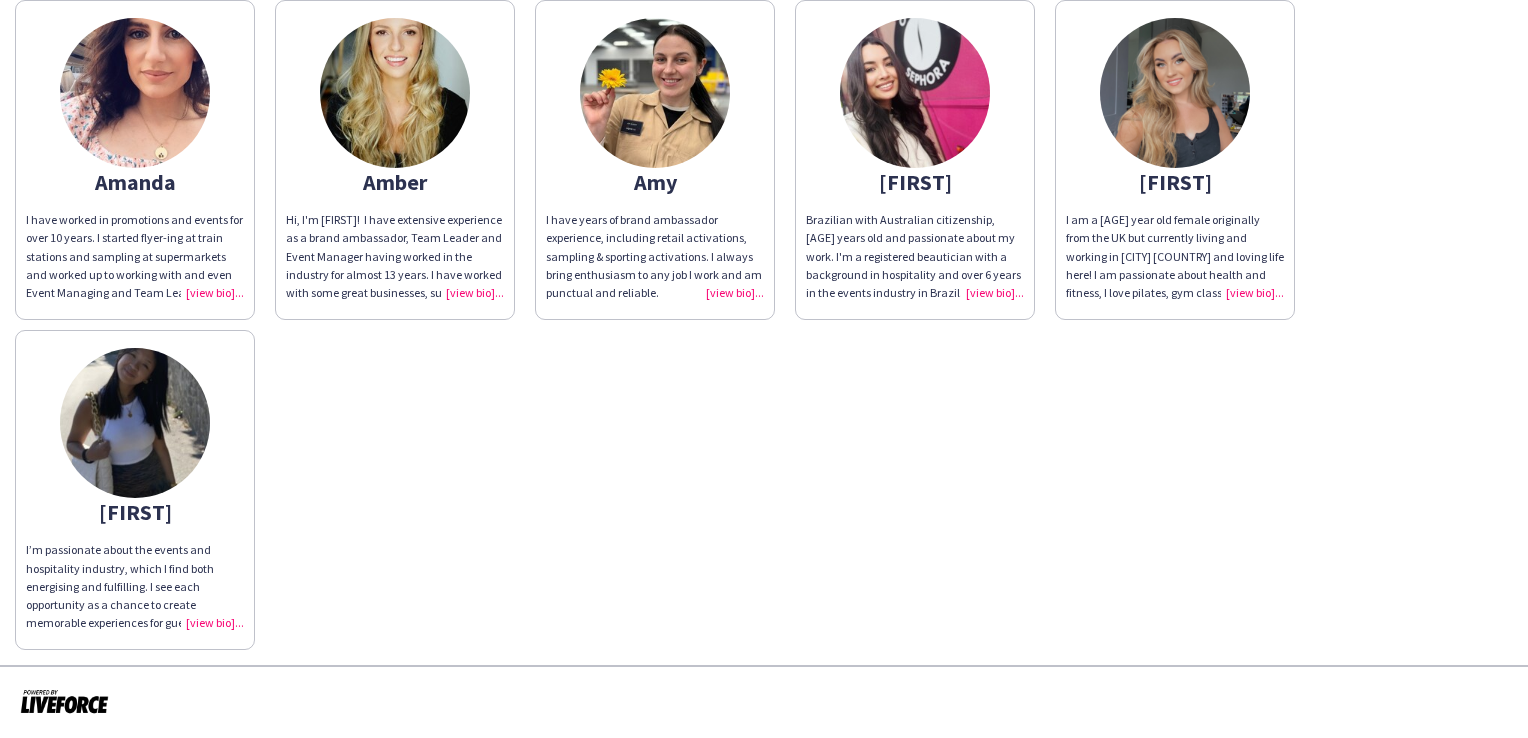 scroll, scrollTop: 0, scrollLeft: 0, axis: both 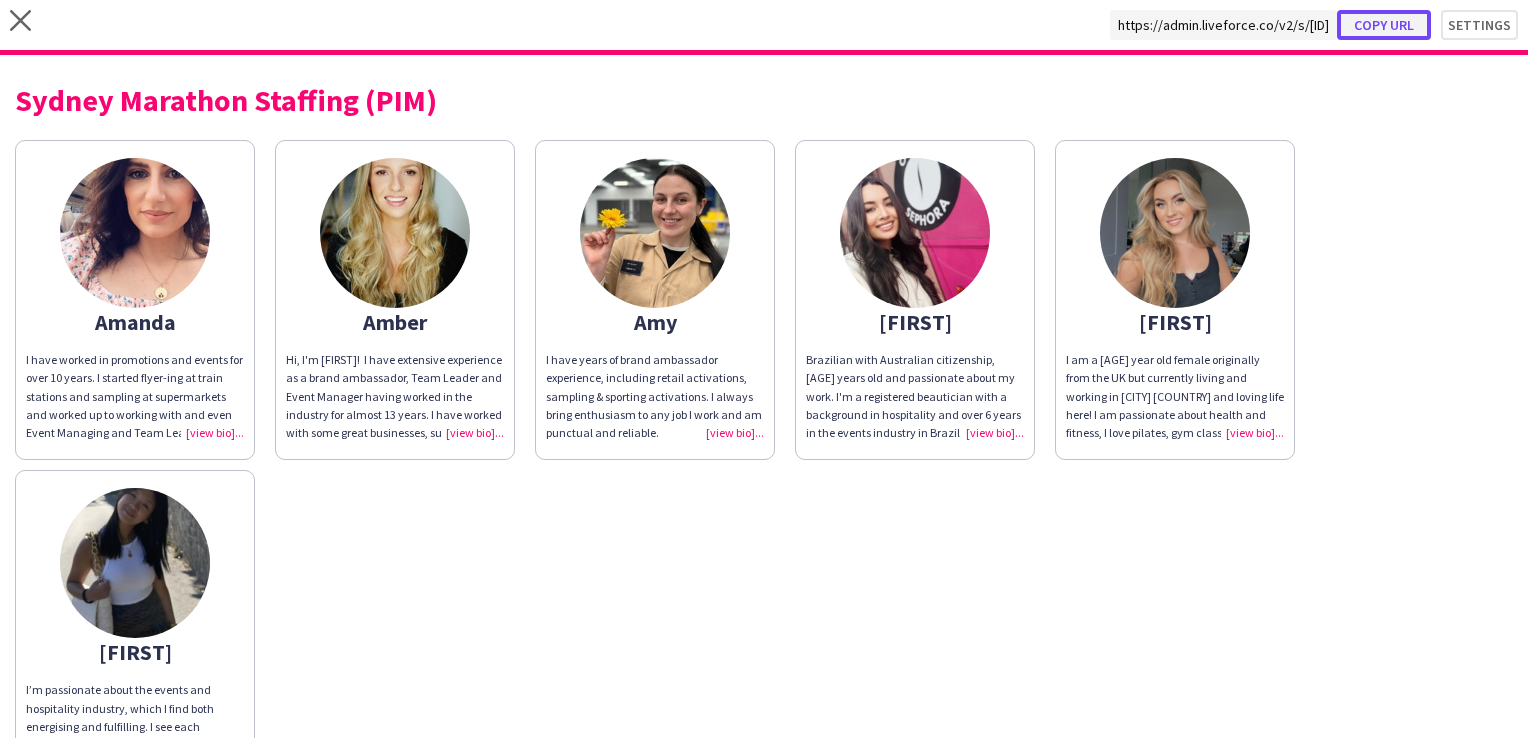 click on "Copy url" 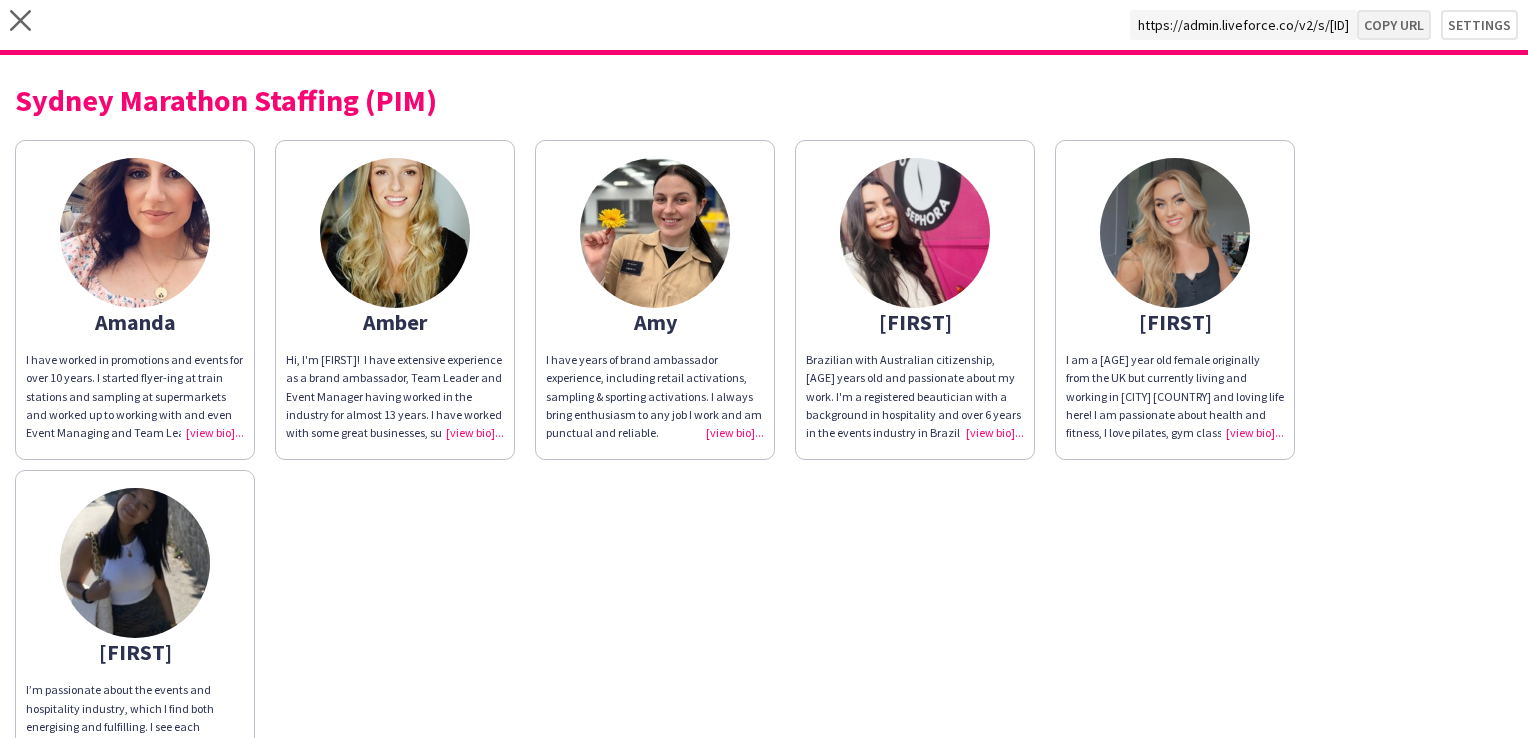 type on "**********" 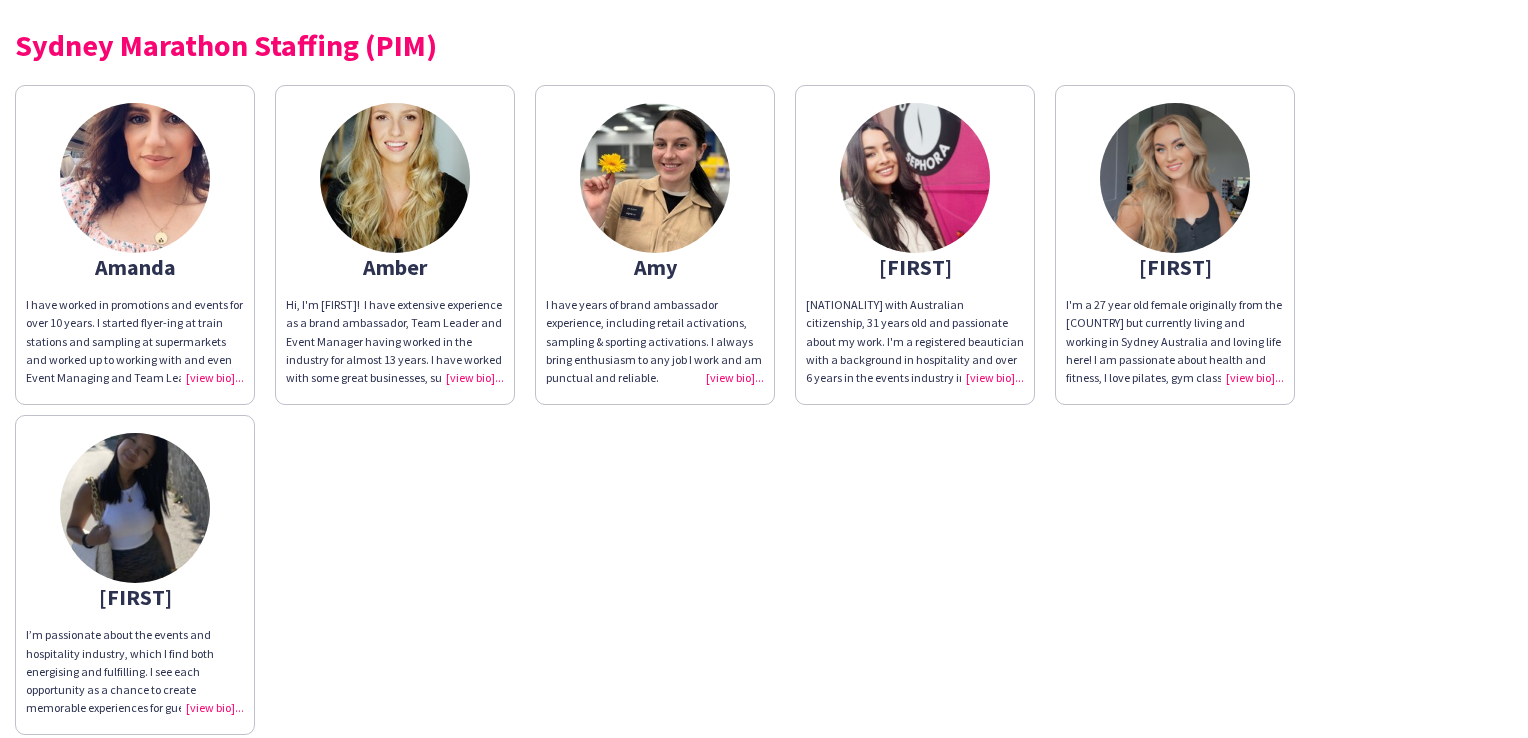 scroll, scrollTop: 0, scrollLeft: 0, axis: both 